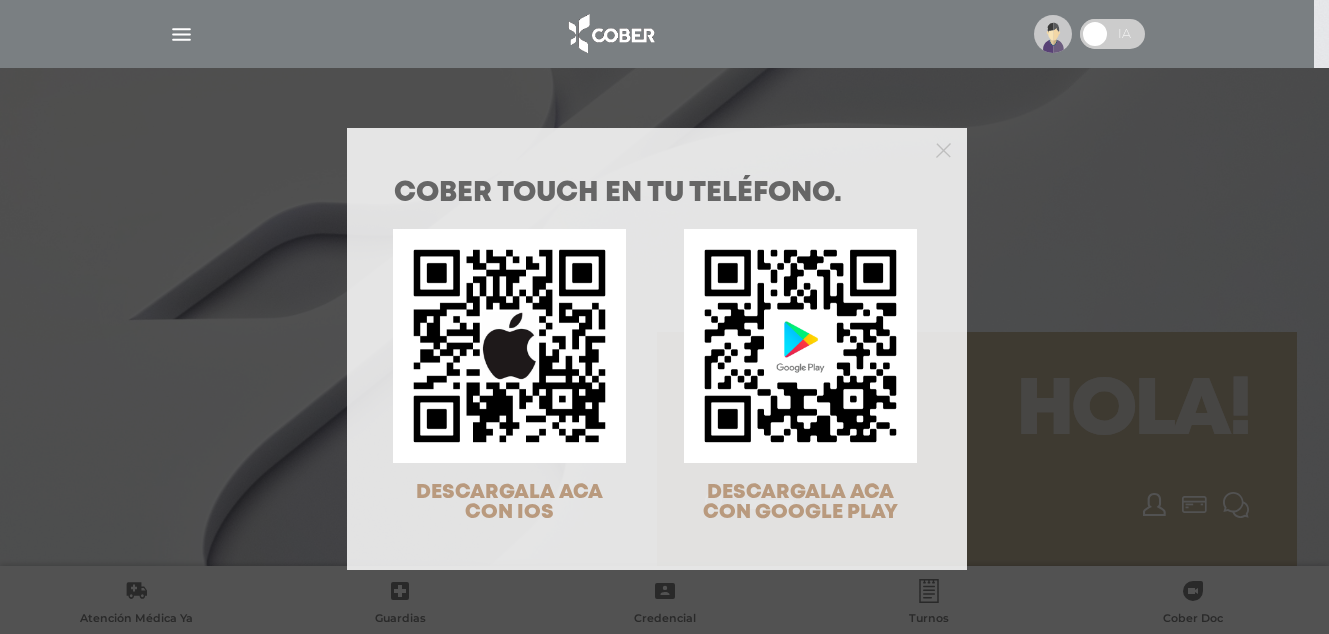 scroll, scrollTop: 0, scrollLeft: 0, axis: both 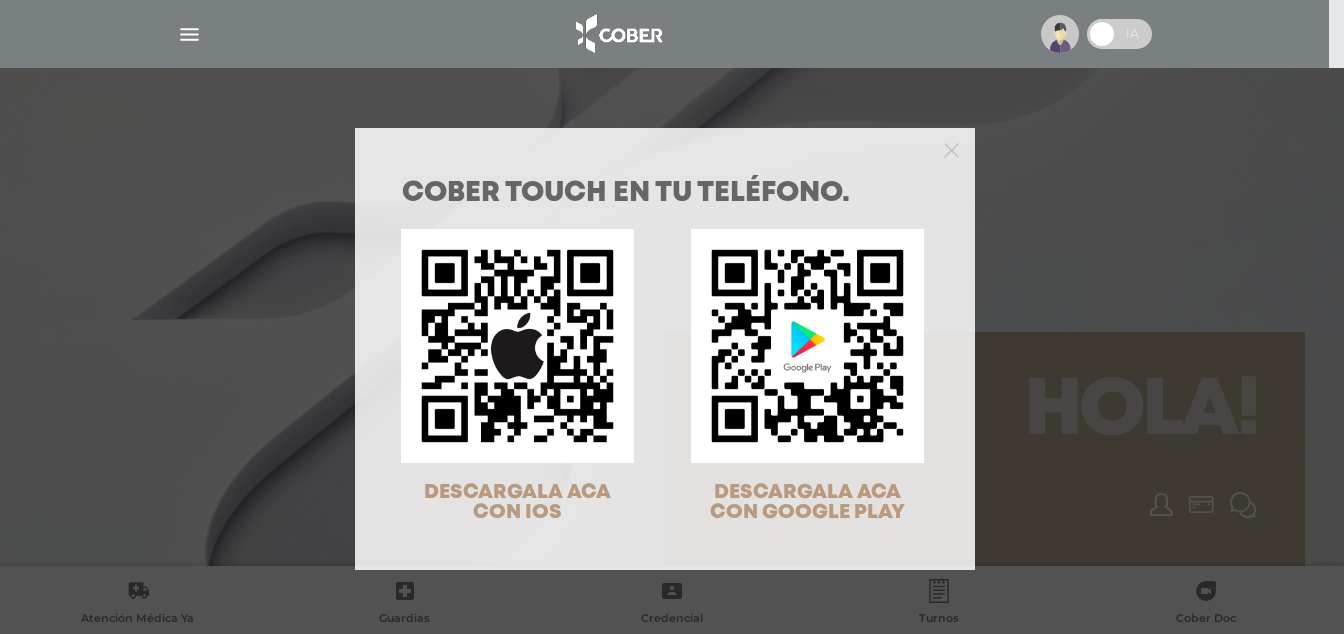 click at bounding box center (665, 148) 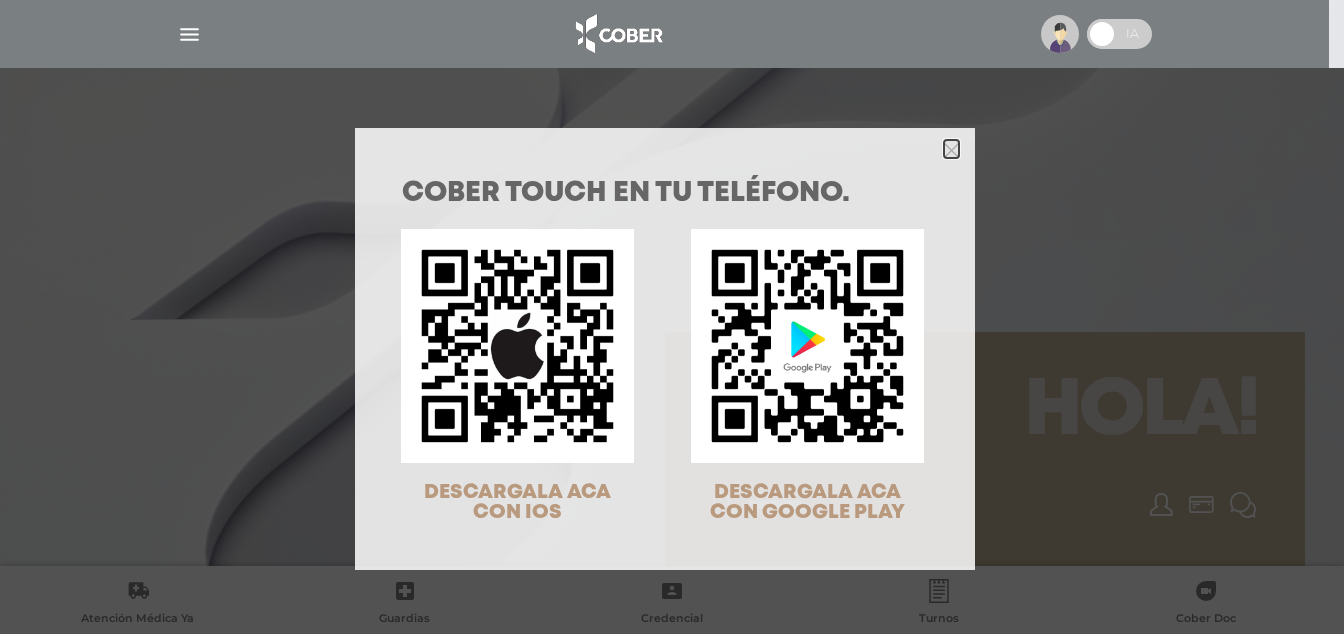 click 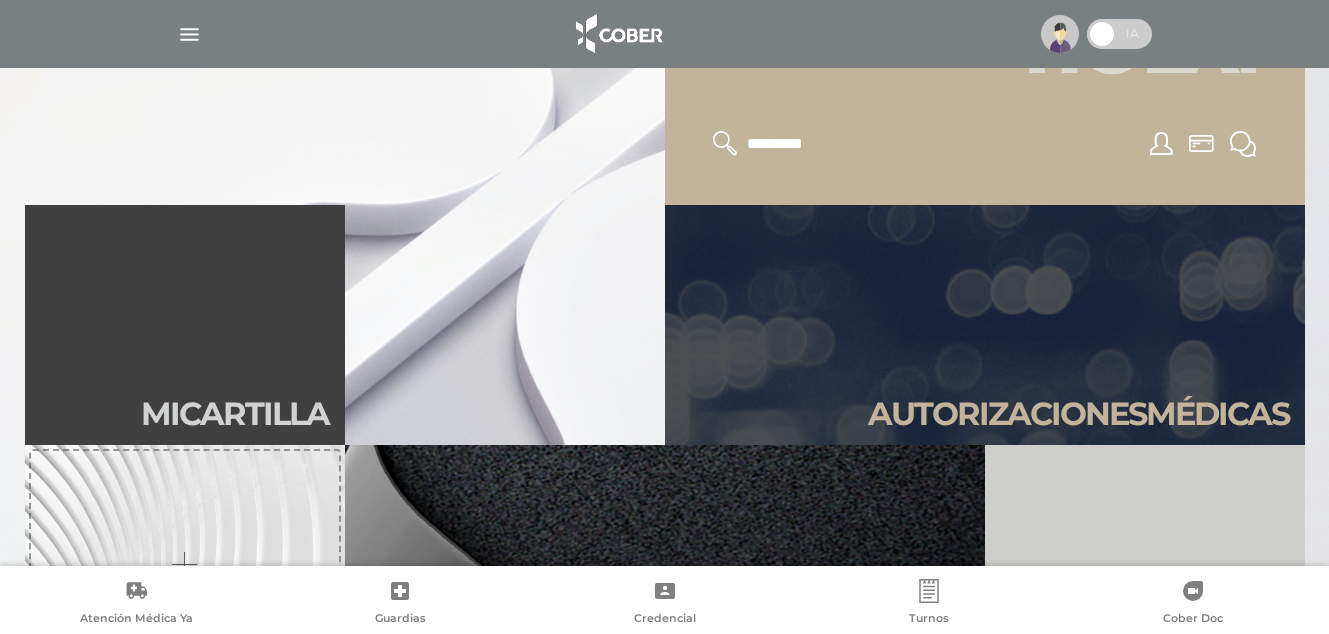 scroll, scrollTop: 360, scrollLeft: 0, axis: vertical 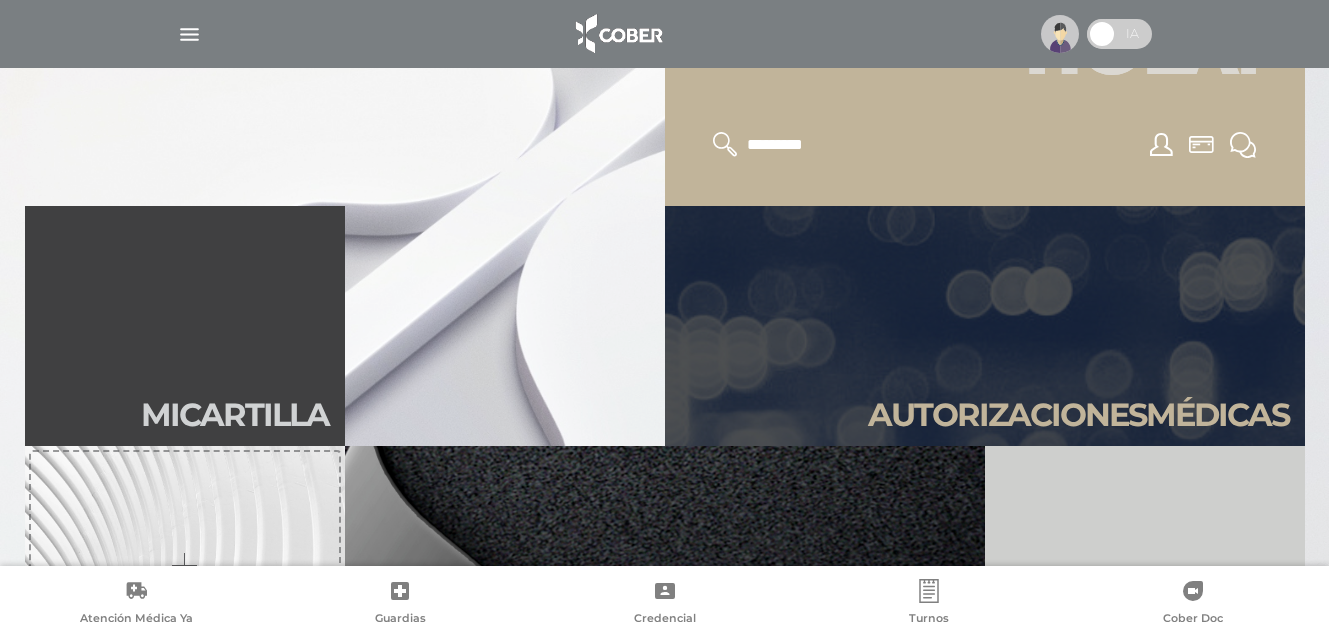 click on "Mi  car tilla" at bounding box center [185, 326] 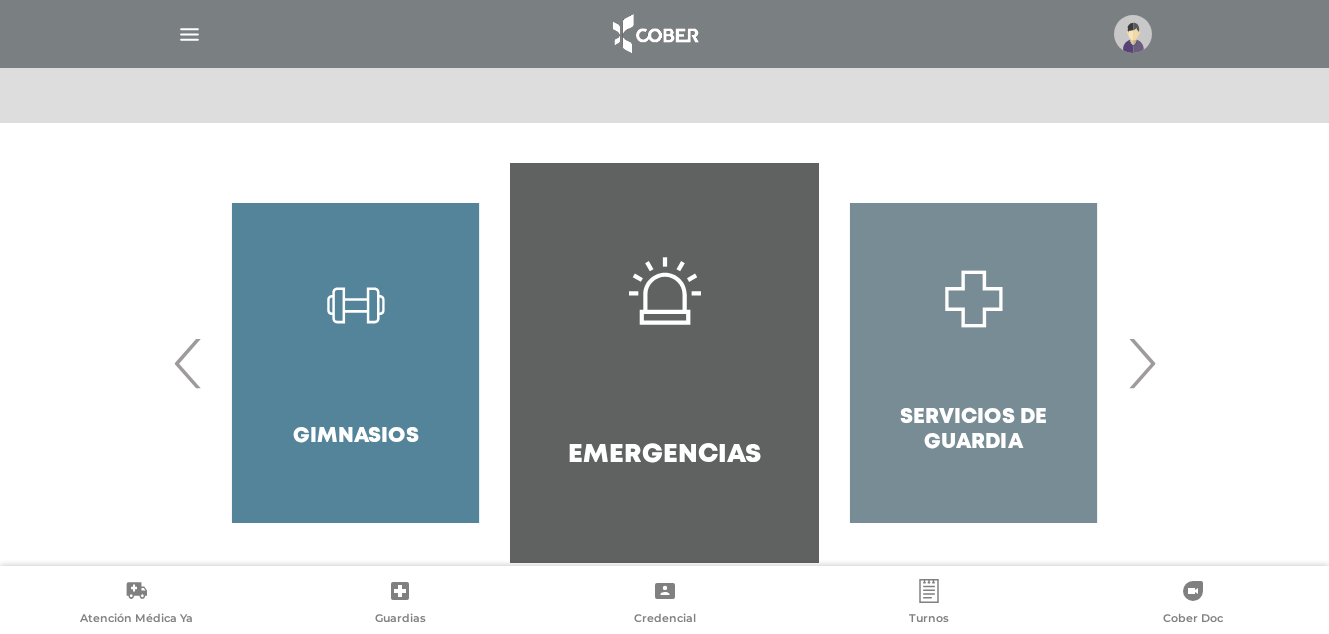 scroll, scrollTop: 393, scrollLeft: 0, axis: vertical 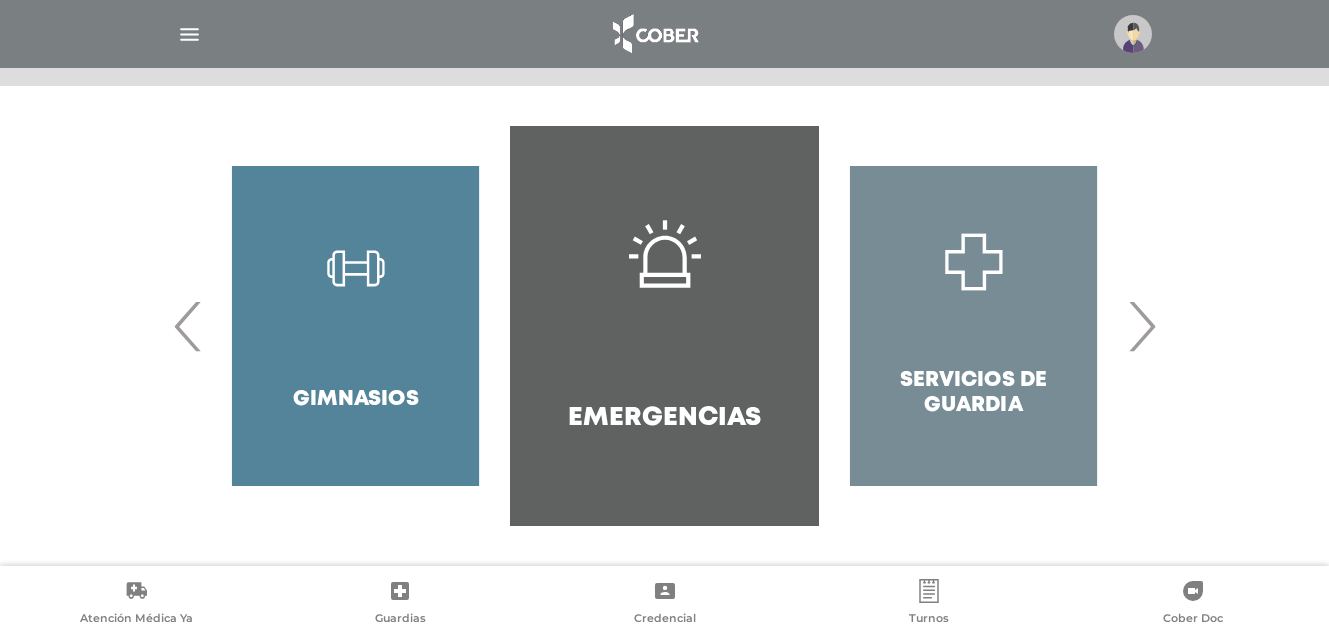 click on "‹" at bounding box center [188, 326] 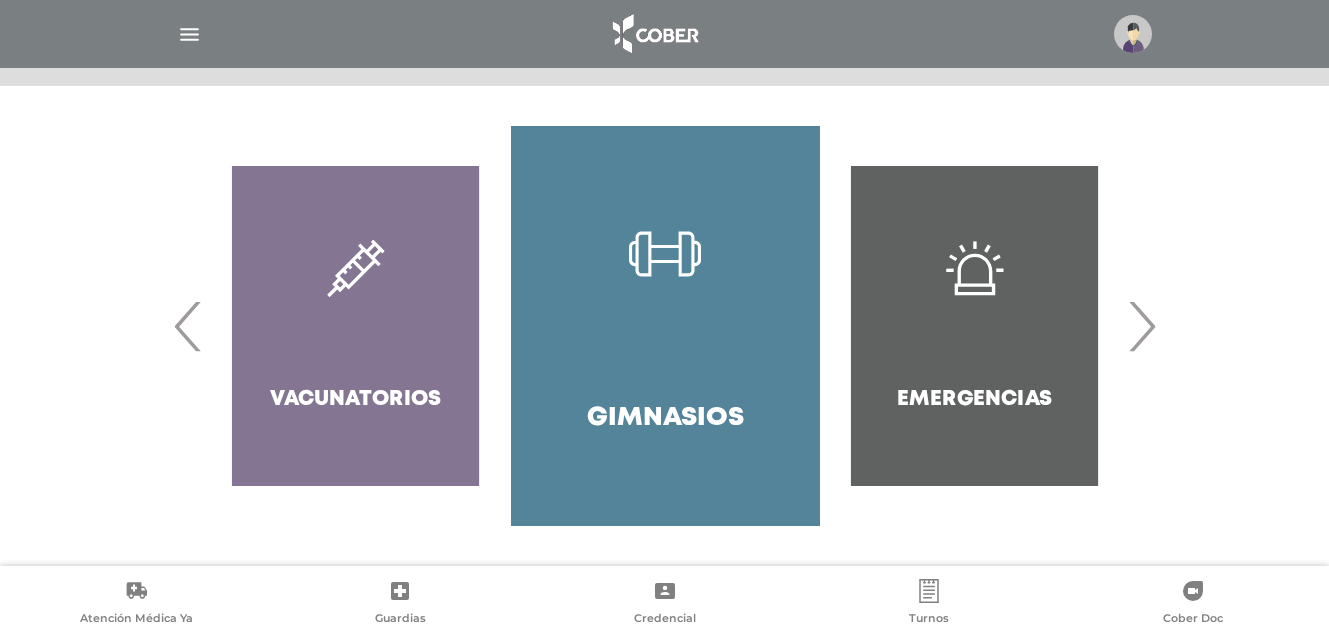 click on "‹" at bounding box center [188, 326] 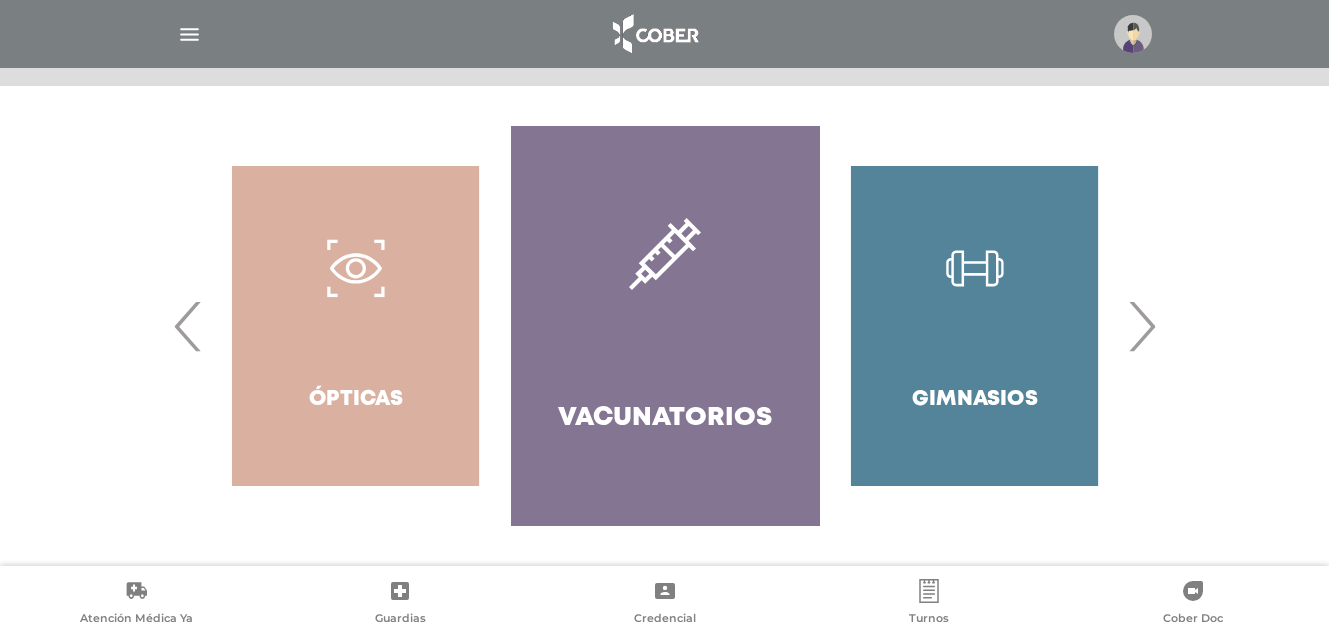click on "‹" at bounding box center [188, 326] 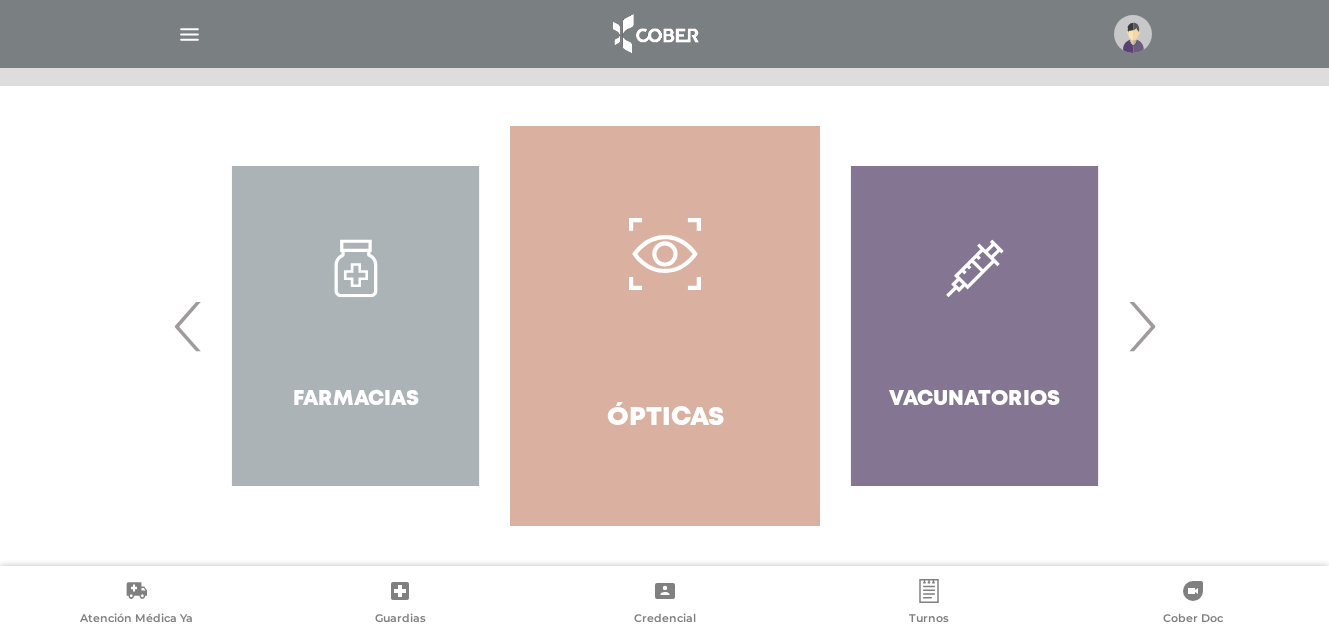 click on "‹" at bounding box center (188, 326) 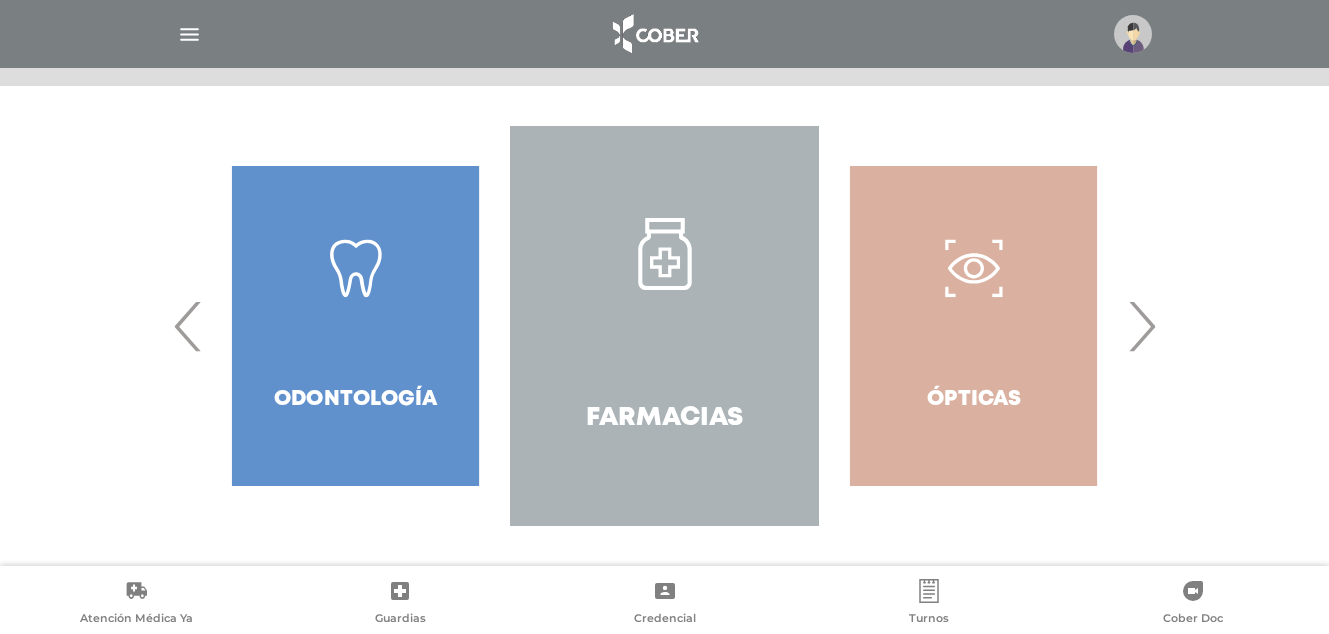click on "‹" at bounding box center [188, 326] 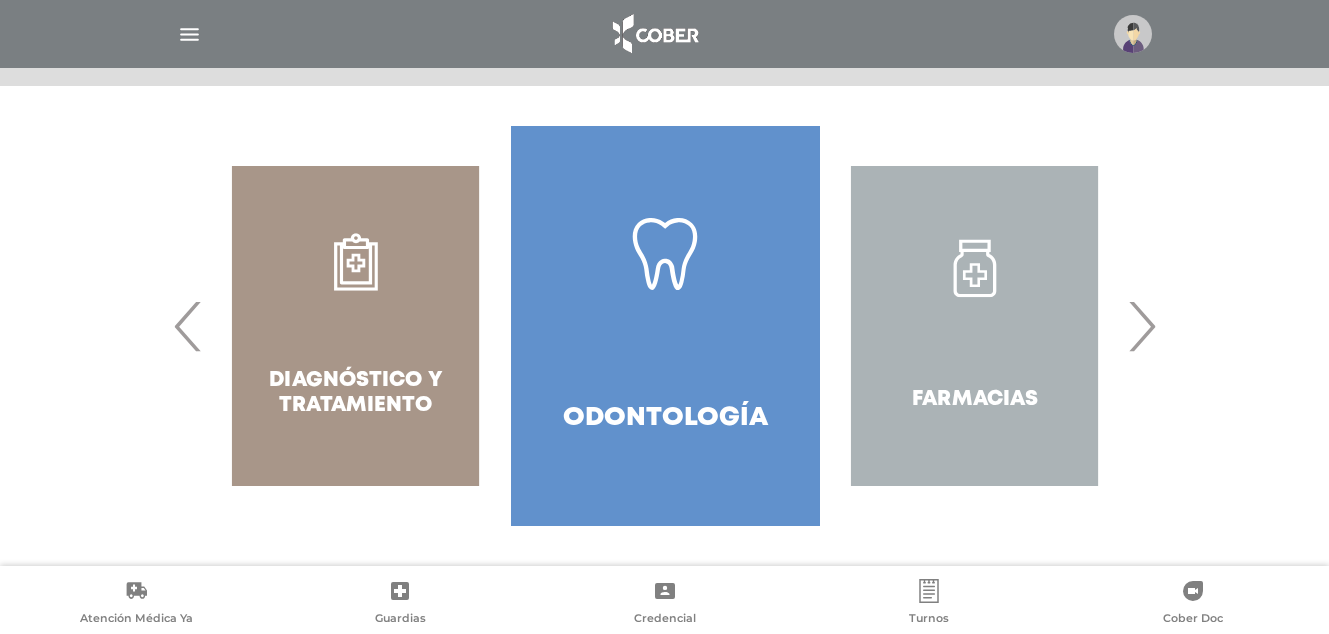 click on "‹" at bounding box center (188, 326) 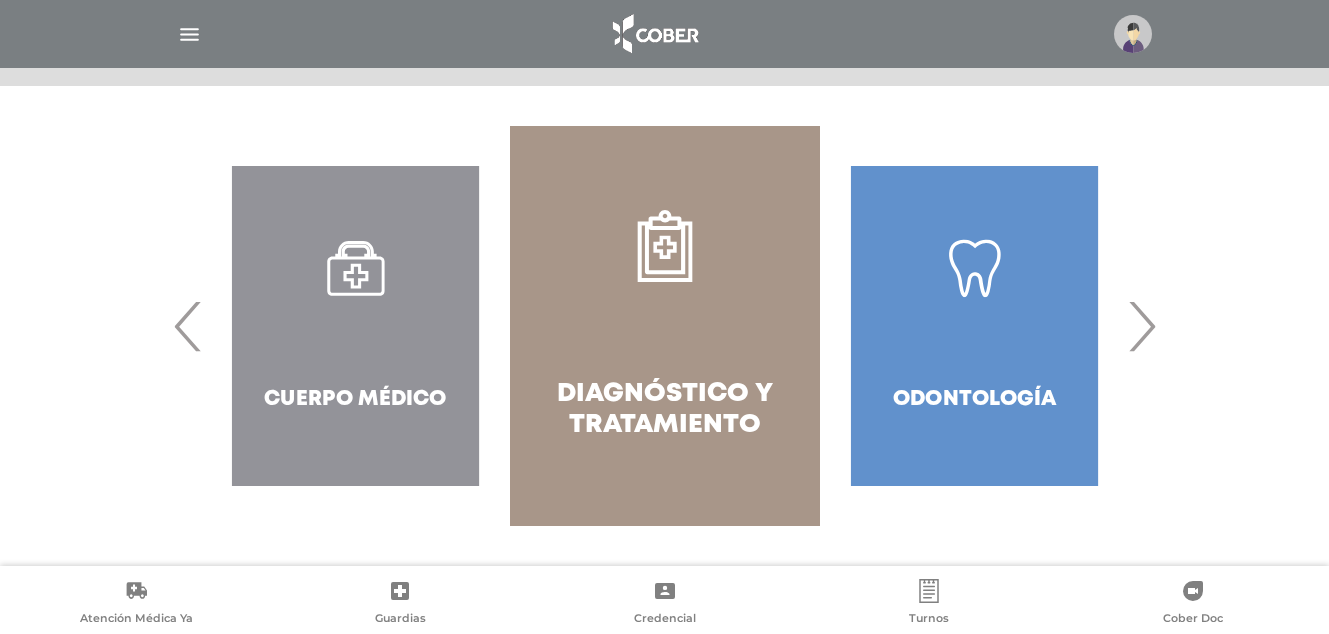 click on "‹" at bounding box center [188, 326] 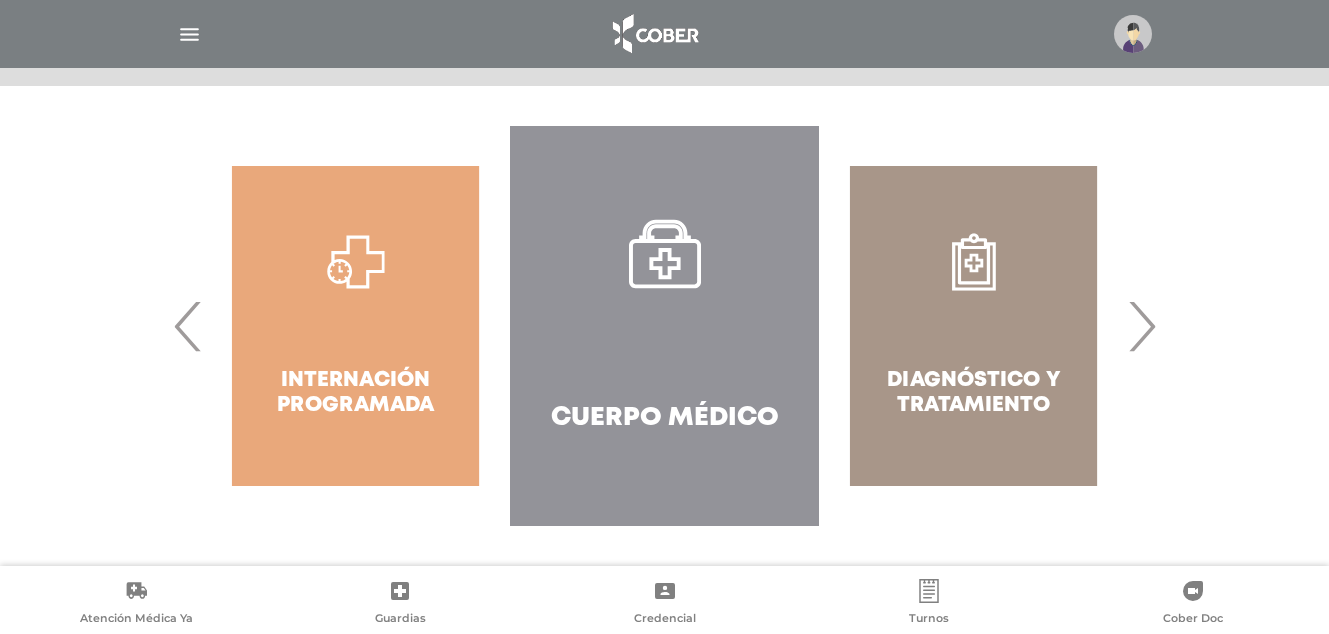 click on "‹" at bounding box center (188, 326) 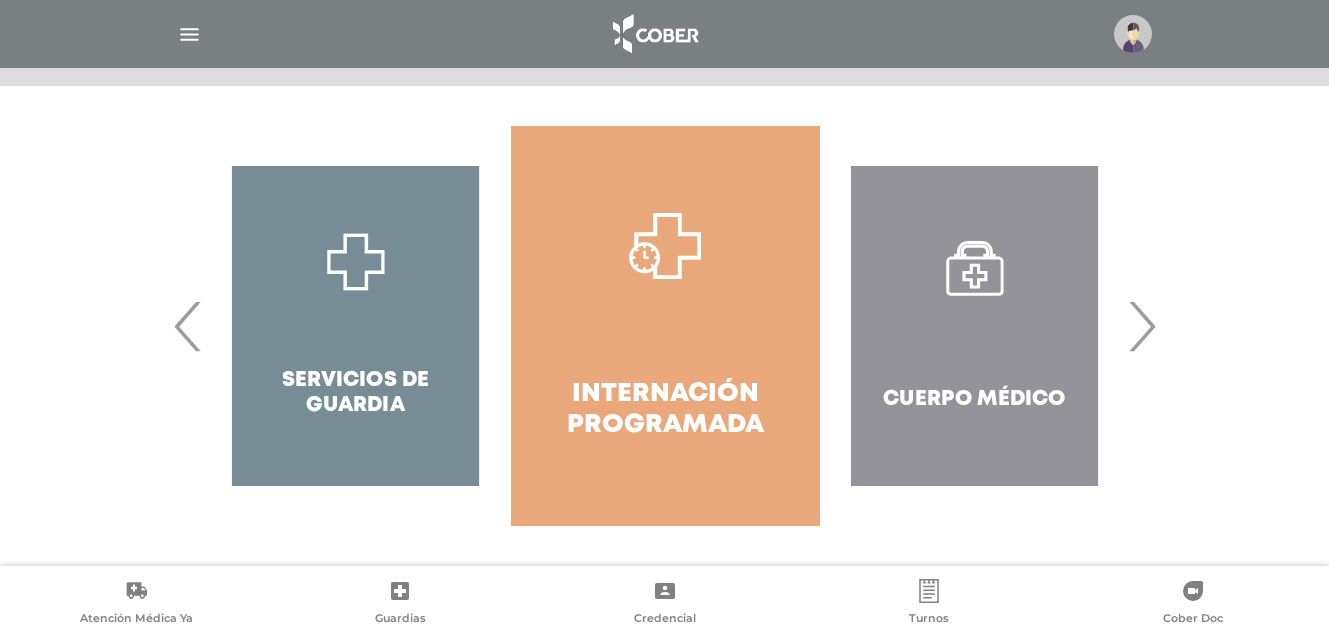 click on "‹" at bounding box center (188, 326) 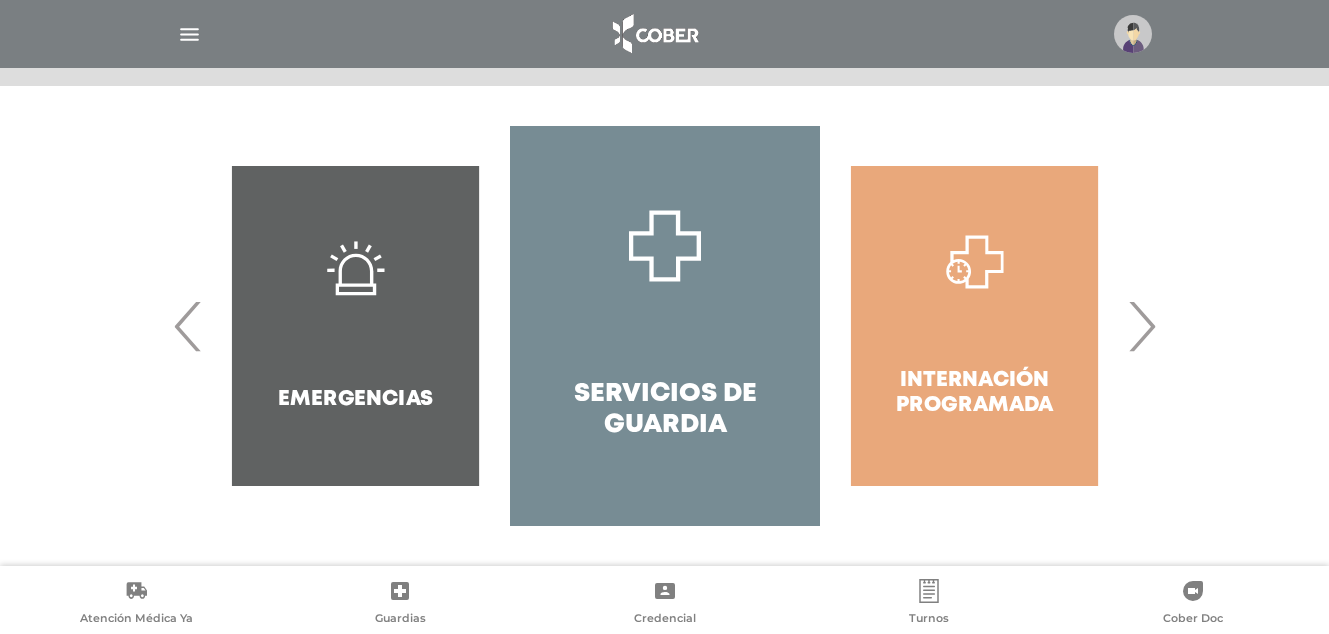 click on "Servicios de Guardia" at bounding box center (664, 326) 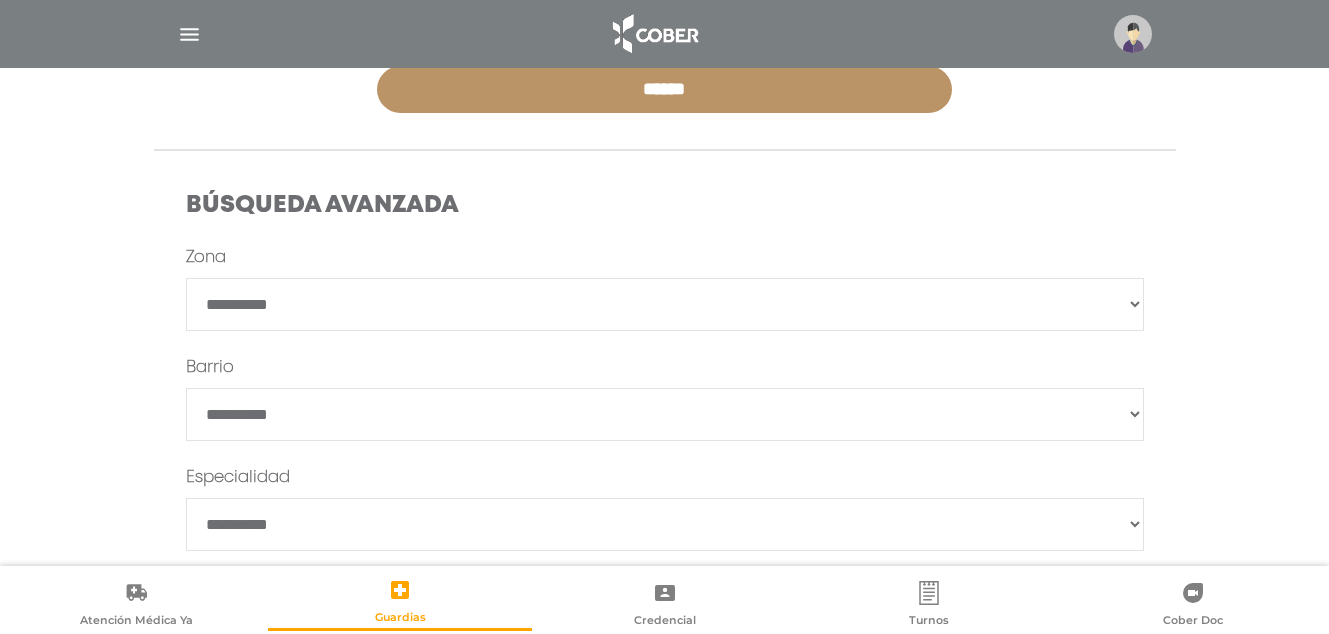 scroll, scrollTop: 600, scrollLeft: 0, axis: vertical 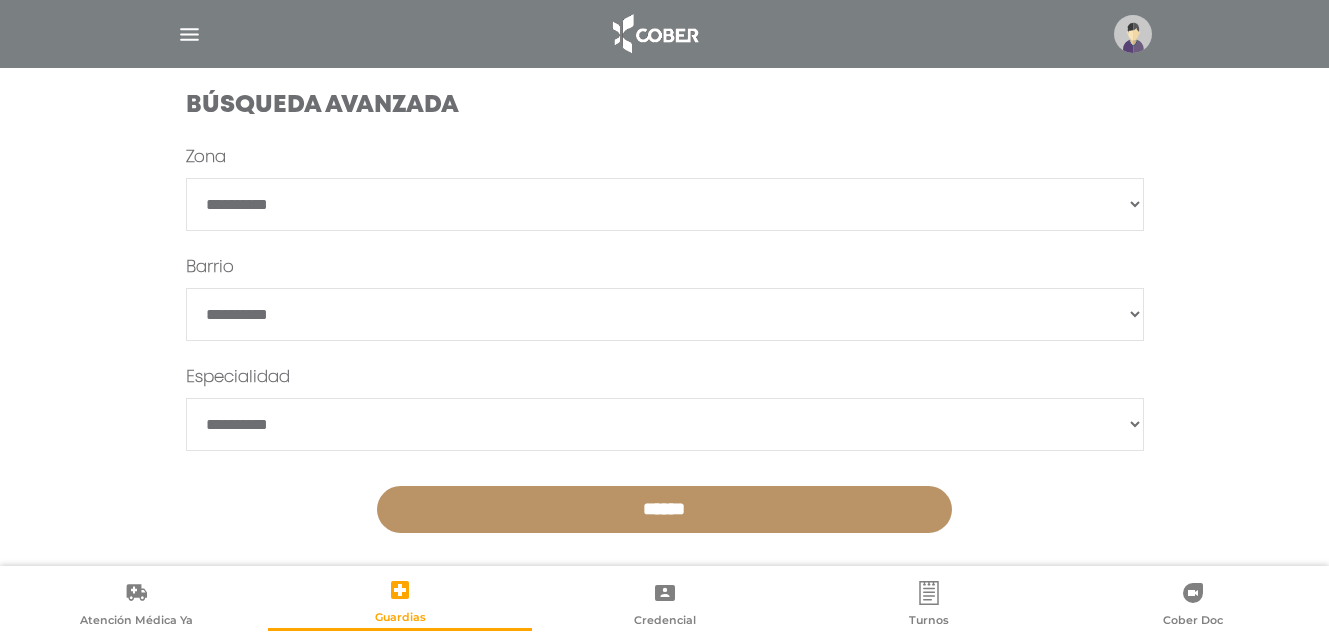click on "**********" at bounding box center [665, 424] 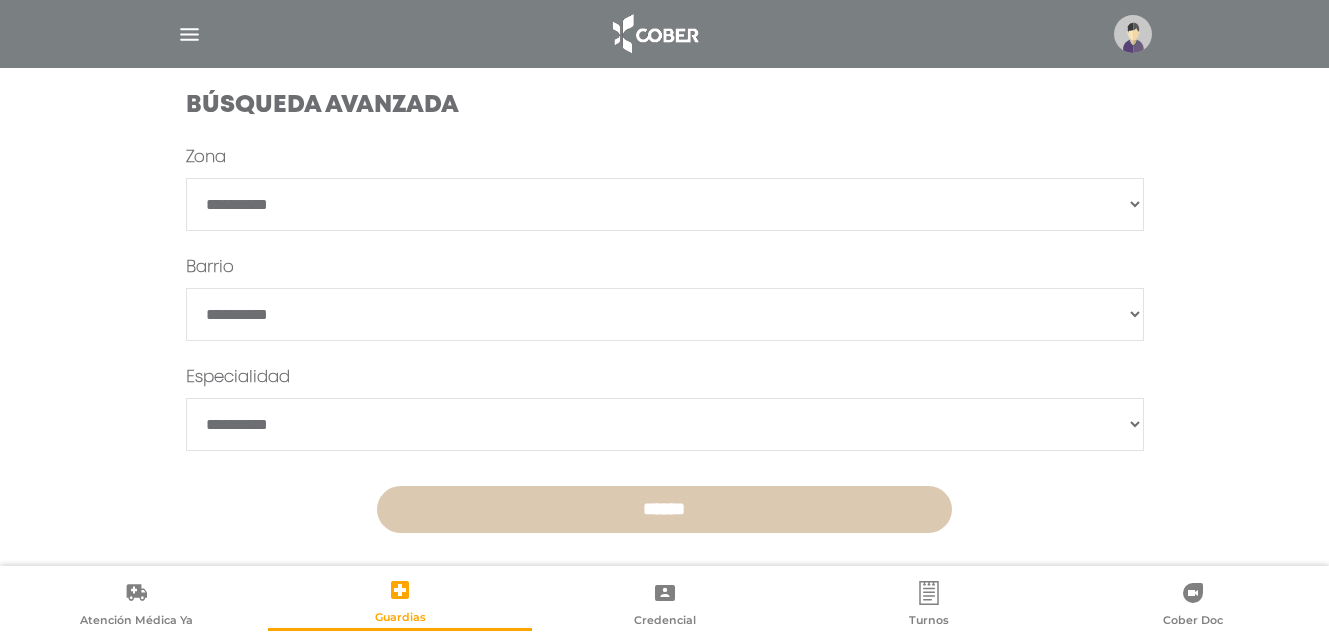 click on "******" at bounding box center [664, 509] 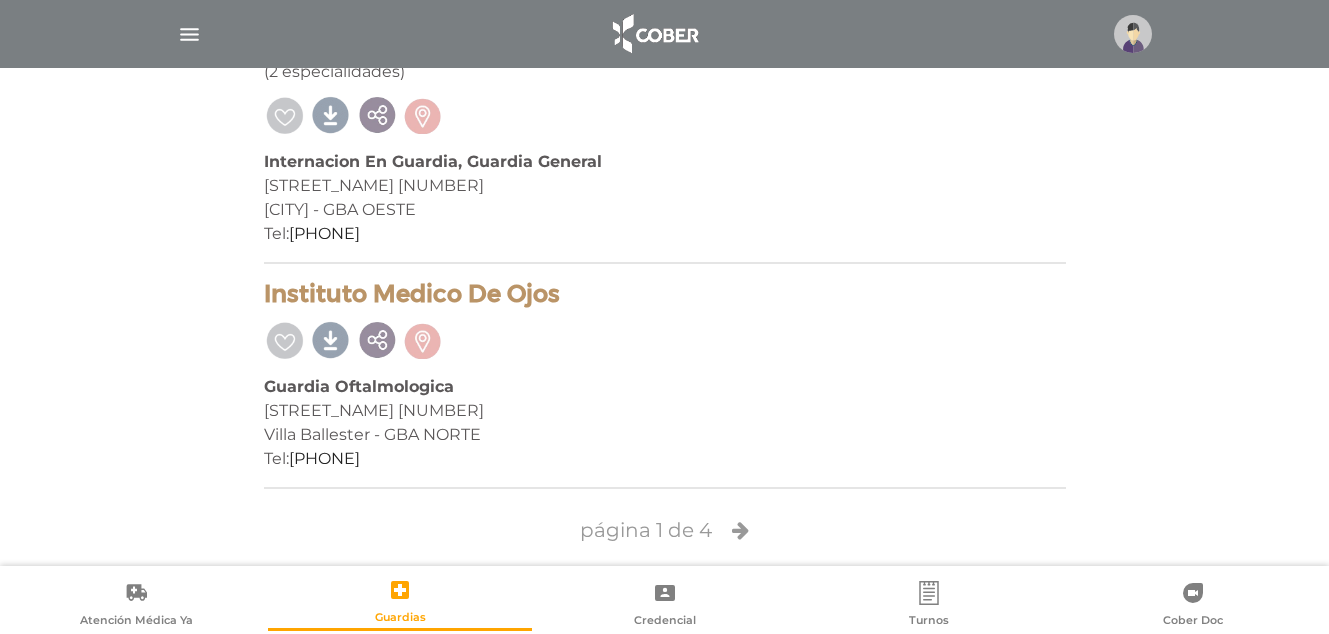 scroll, scrollTop: 5114, scrollLeft: 0, axis: vertical 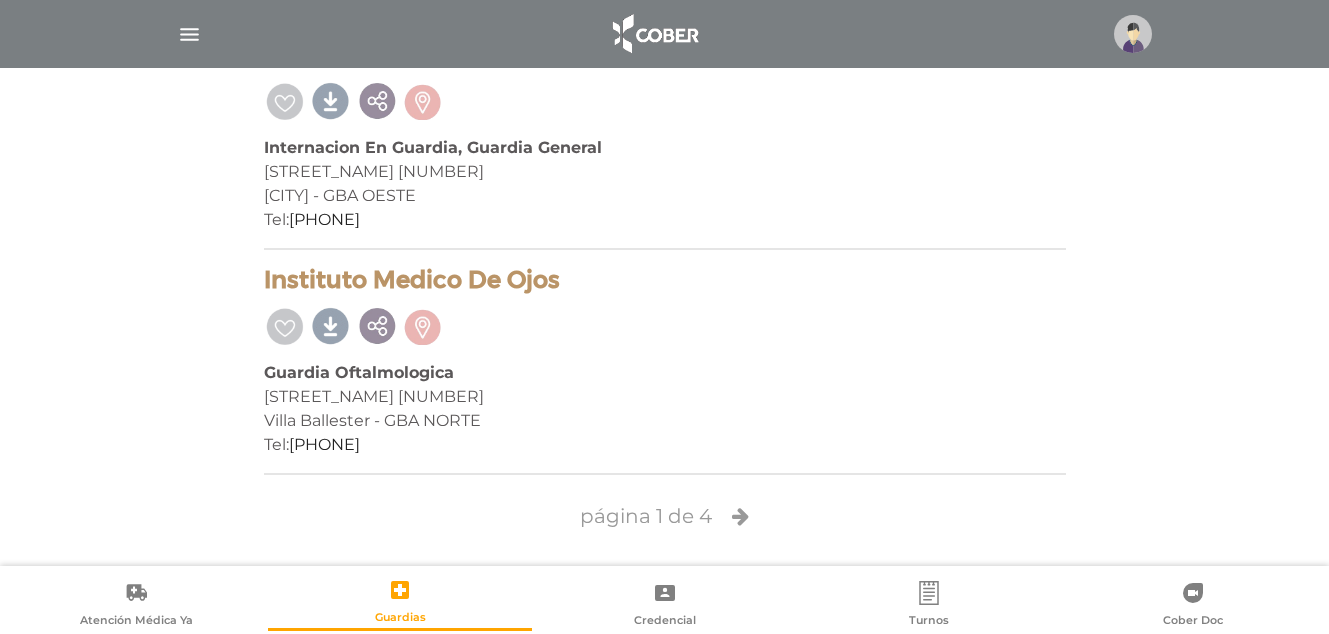 click at bounding box center (740, 516) 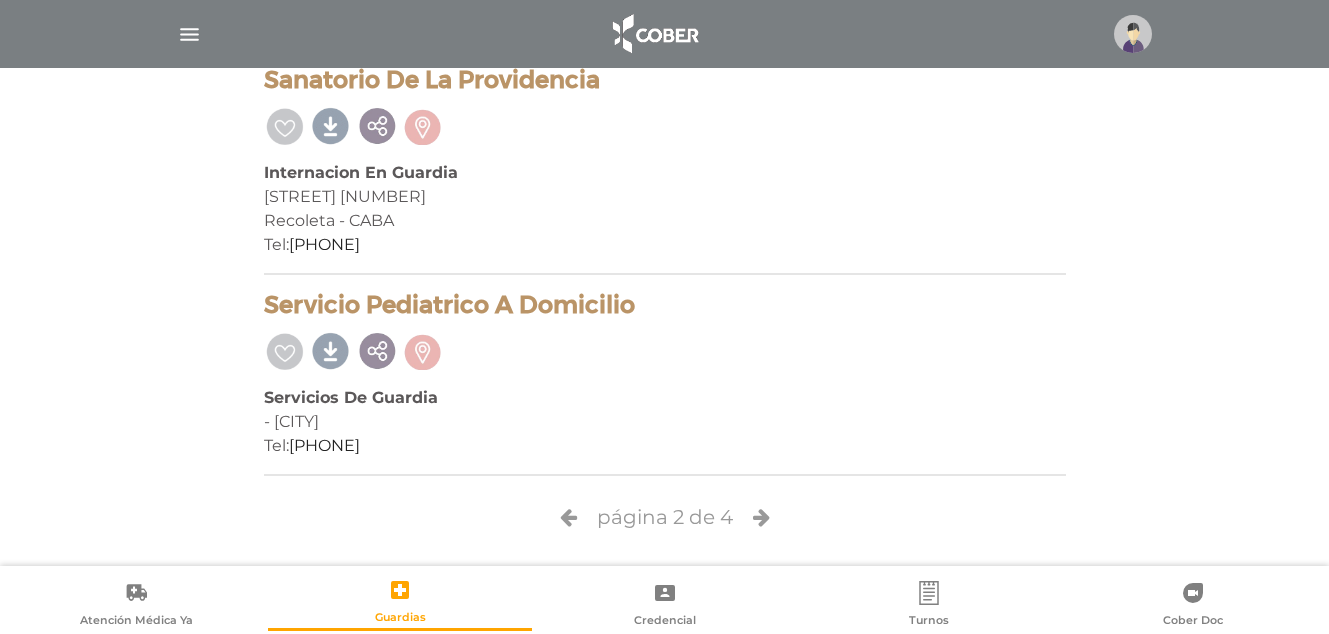 scroll, scrollTop: 4817, scrollLeft: 0, axis: vertical 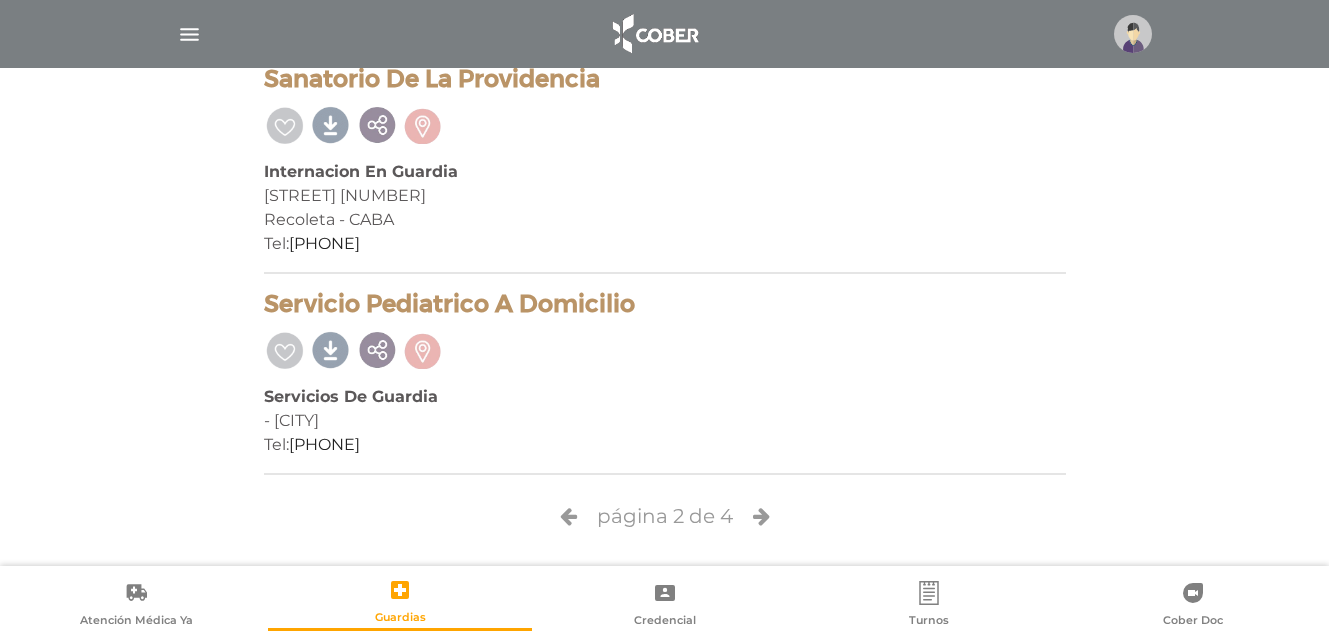 click at bounding box center [761, 516] 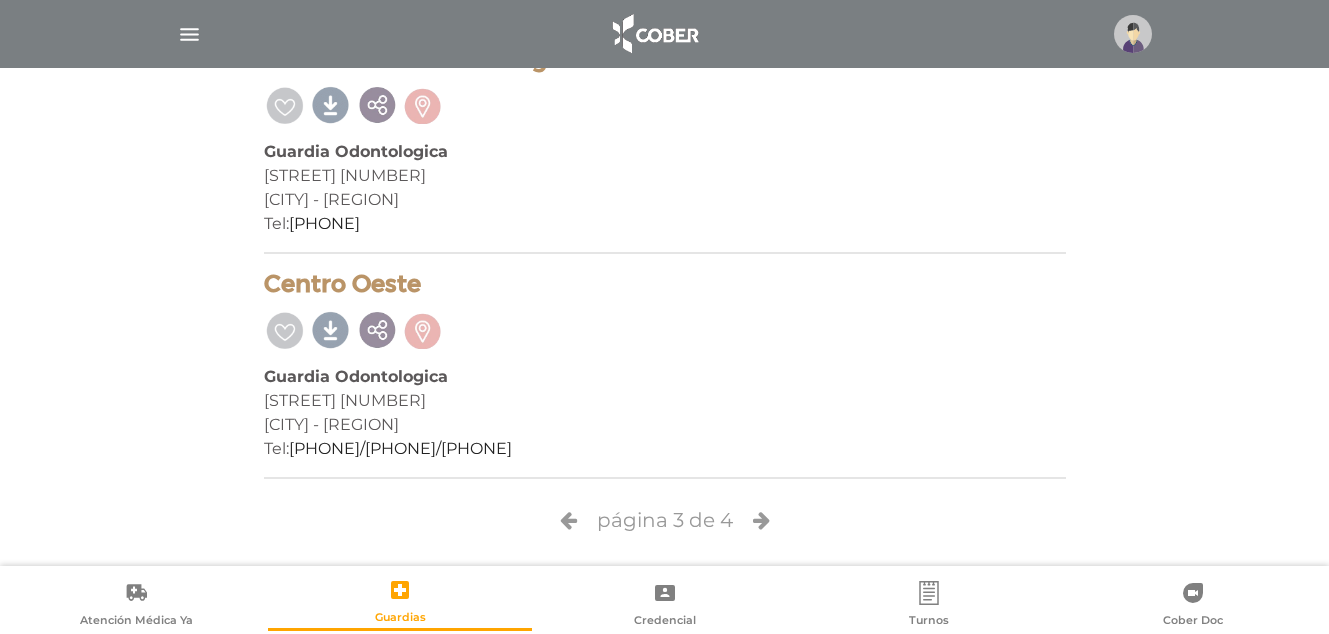 scroll, scrollTop: 5018, scrollLeft: 0, axis: vertical 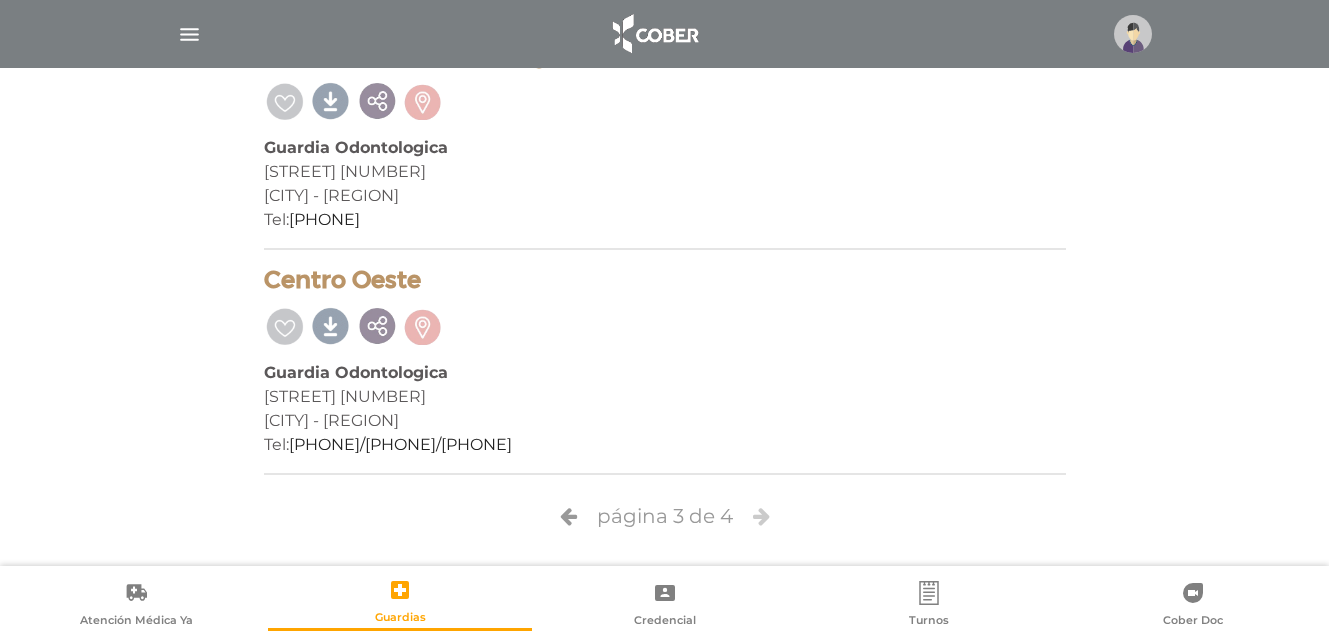 click at bounding box center (761, 516) 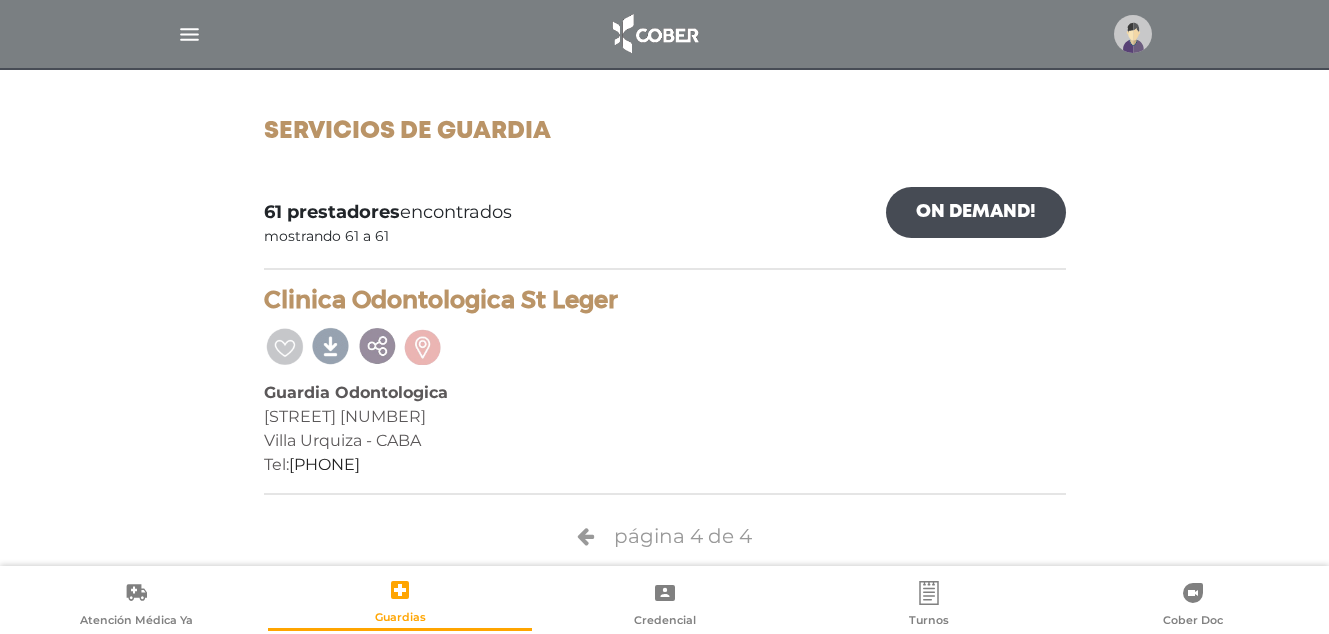 scroll, scrollTop: 258, scrollLeft: 0, axis: vertical 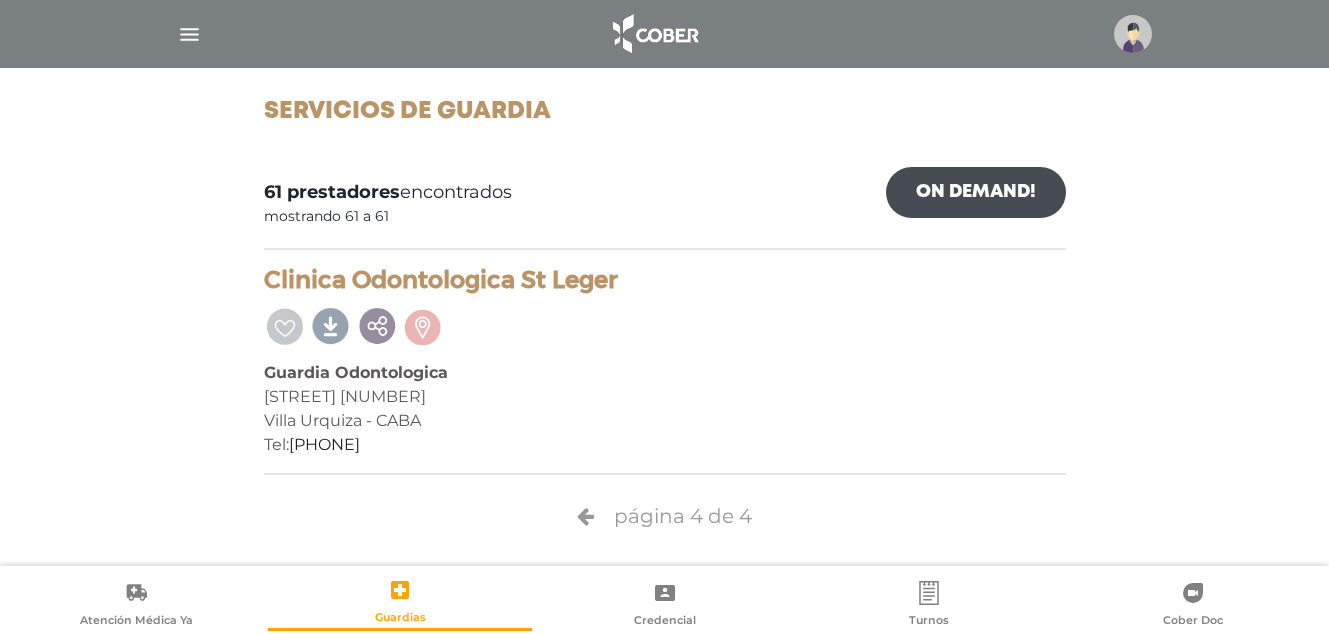click at bounding box center (189, 34) 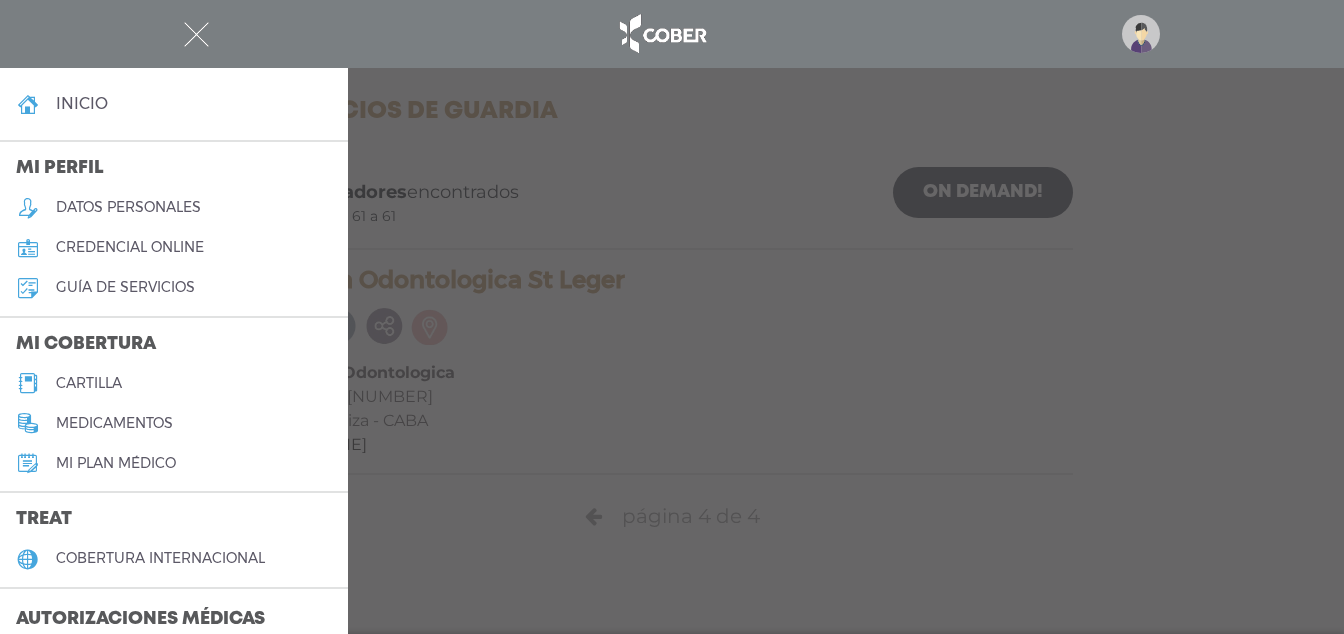 click on "cartilla" at bounding box center (89, 383) 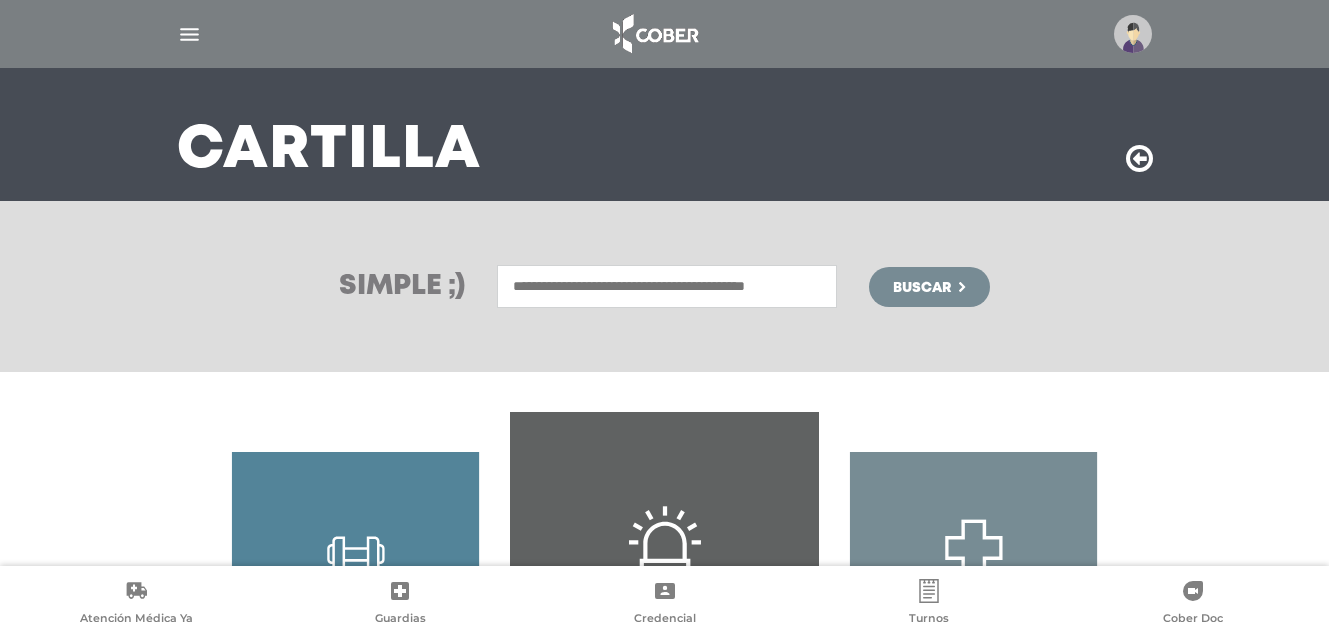 scroll, scrollTop: 300, scrollLeft: 0, axis: vertical 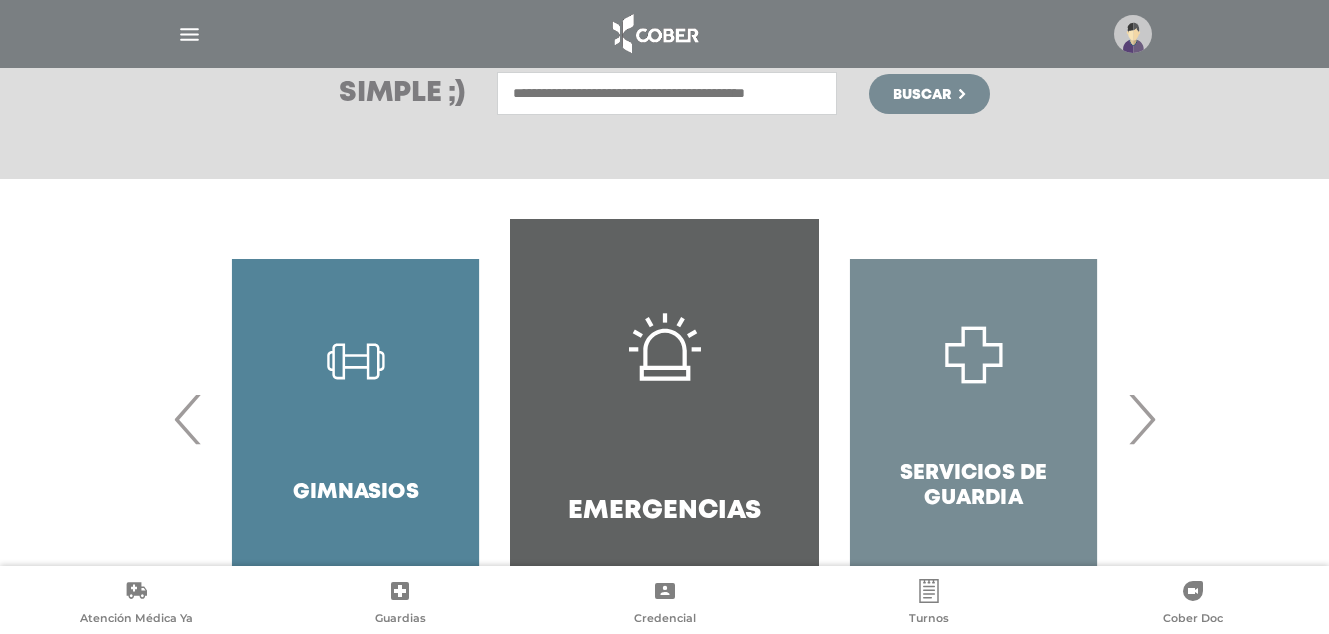 click on "›" at bounding box center (1141, 419) 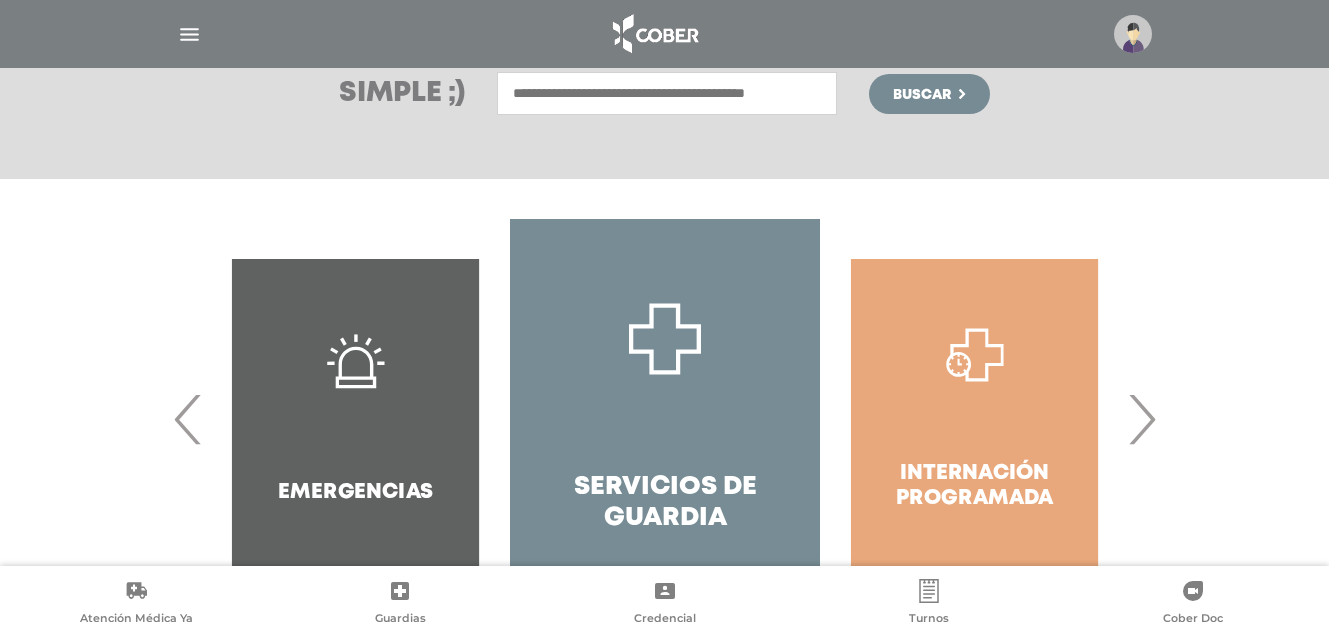 click on "›" at bounding box center [1141, 419] 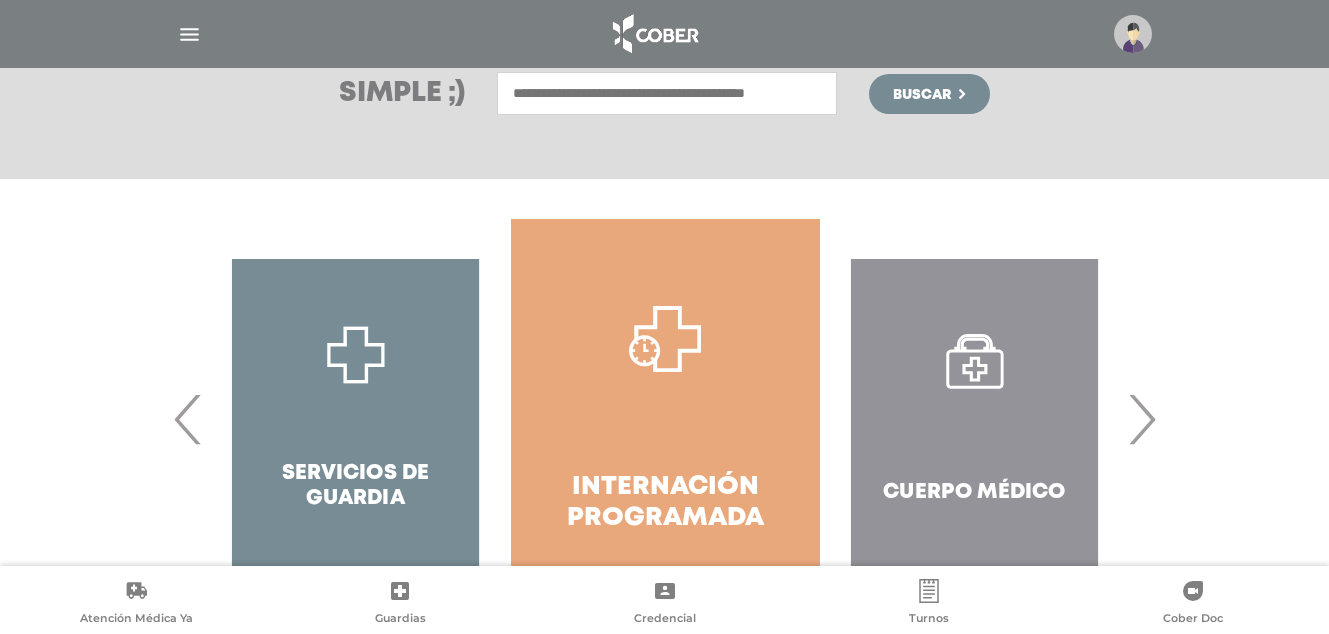 click on "›" at bounding box center [1141, 419] 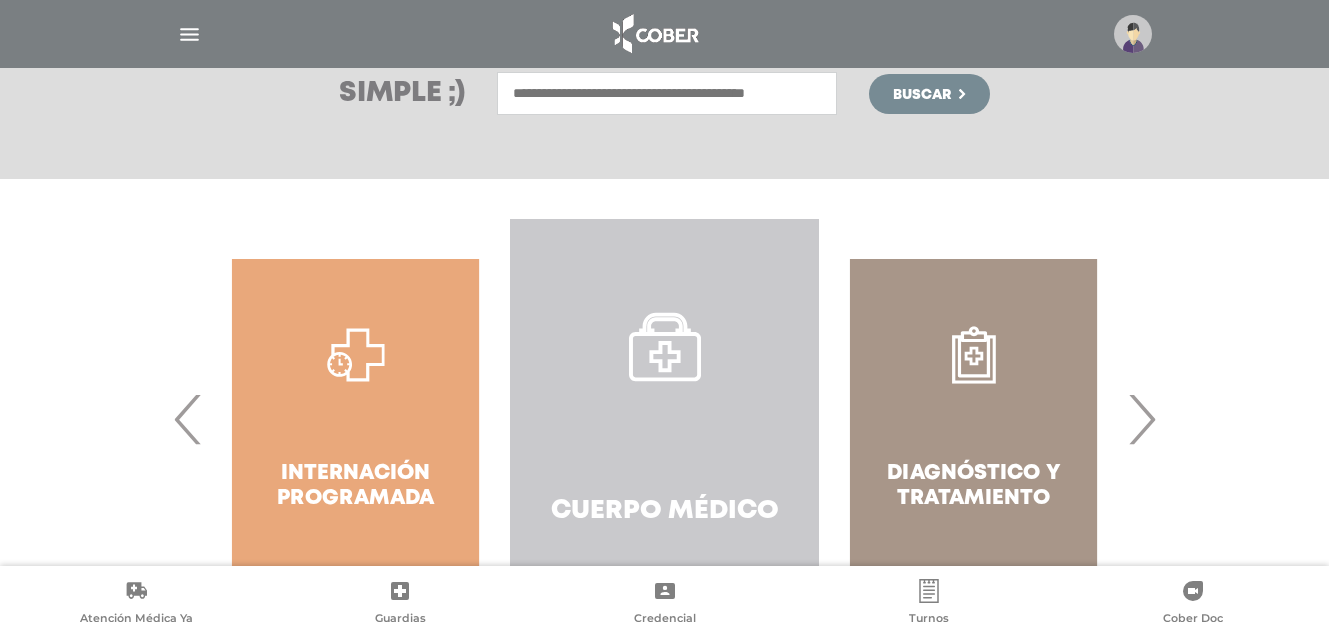 click on "Cuerpo Médico" at bounding box center [664, 419] 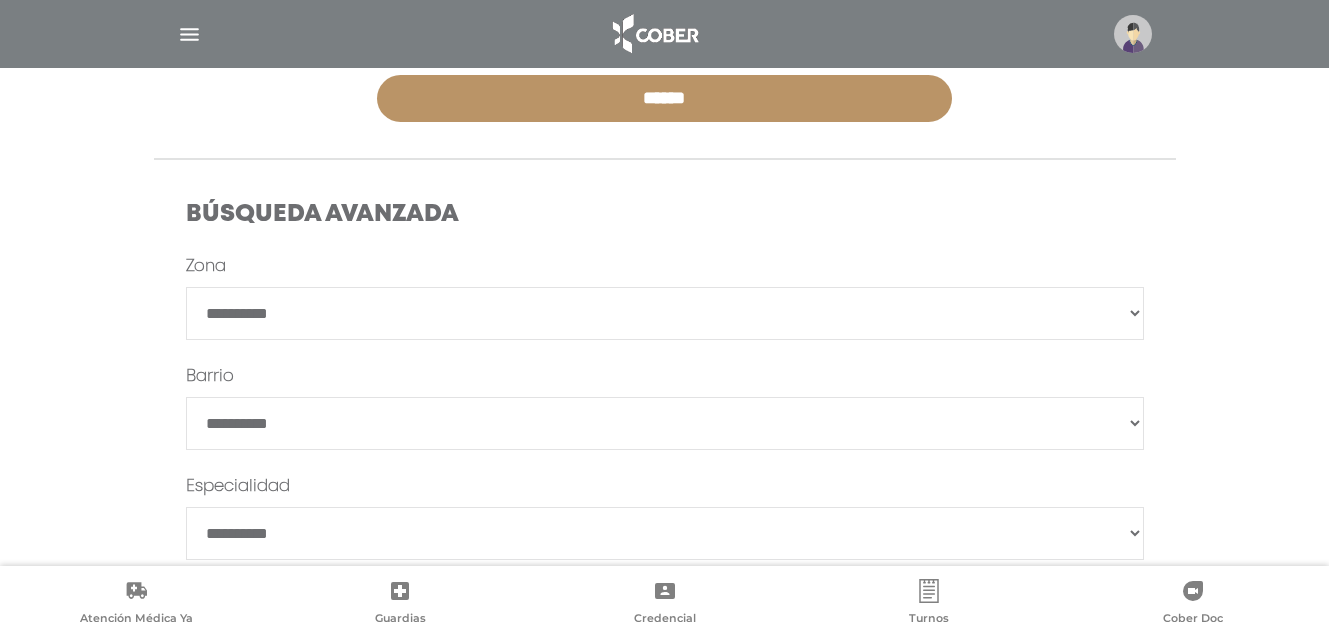scroll, scrollTop: 217, scrollLeft: 0, axis: vertical 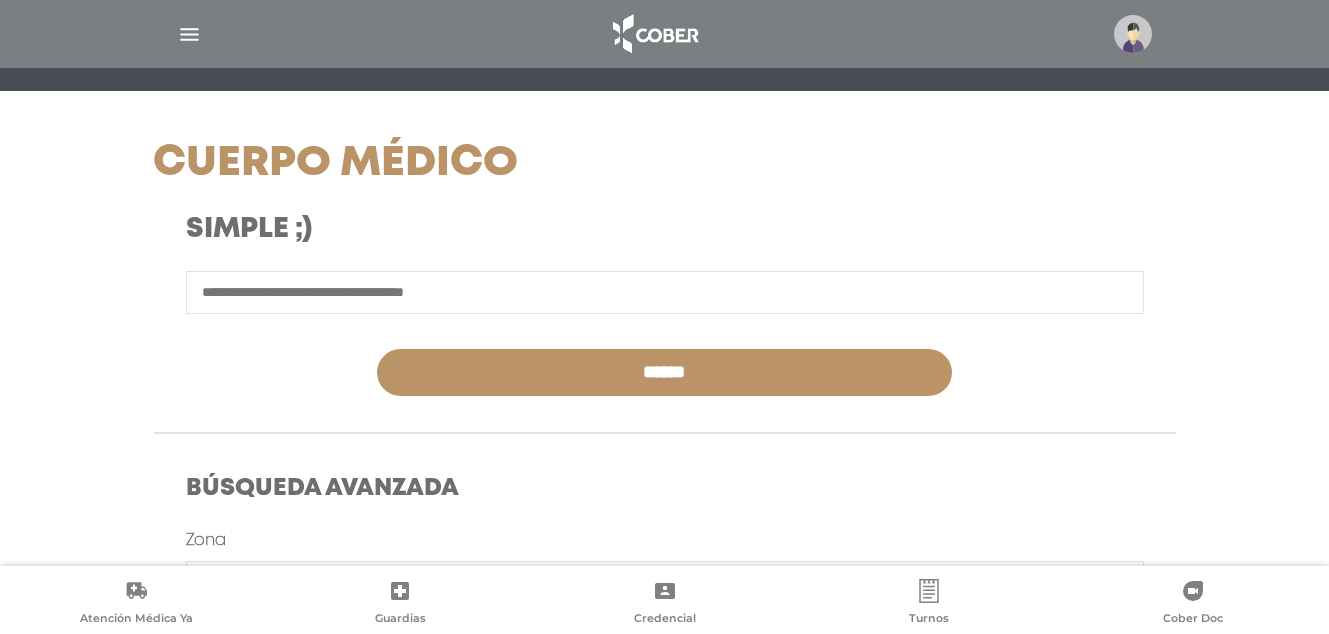 click at bounding box center [665, 292] 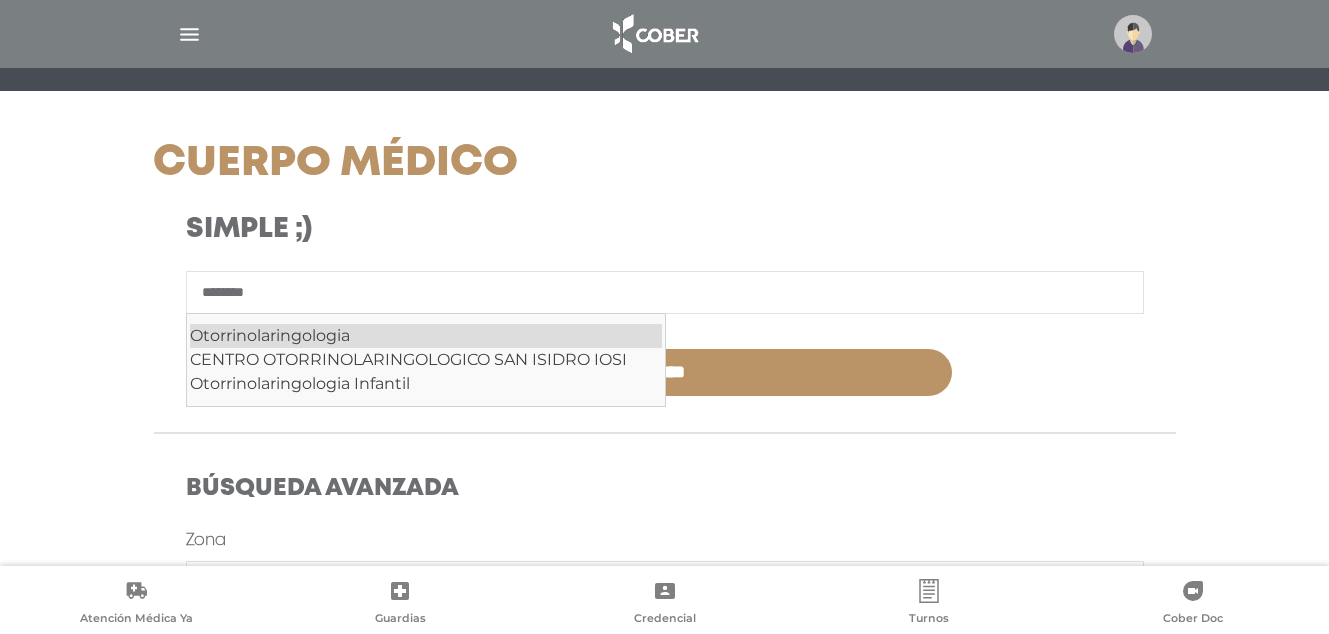 click on "Otorrinolaringologia" at bounding box center [426, 336] 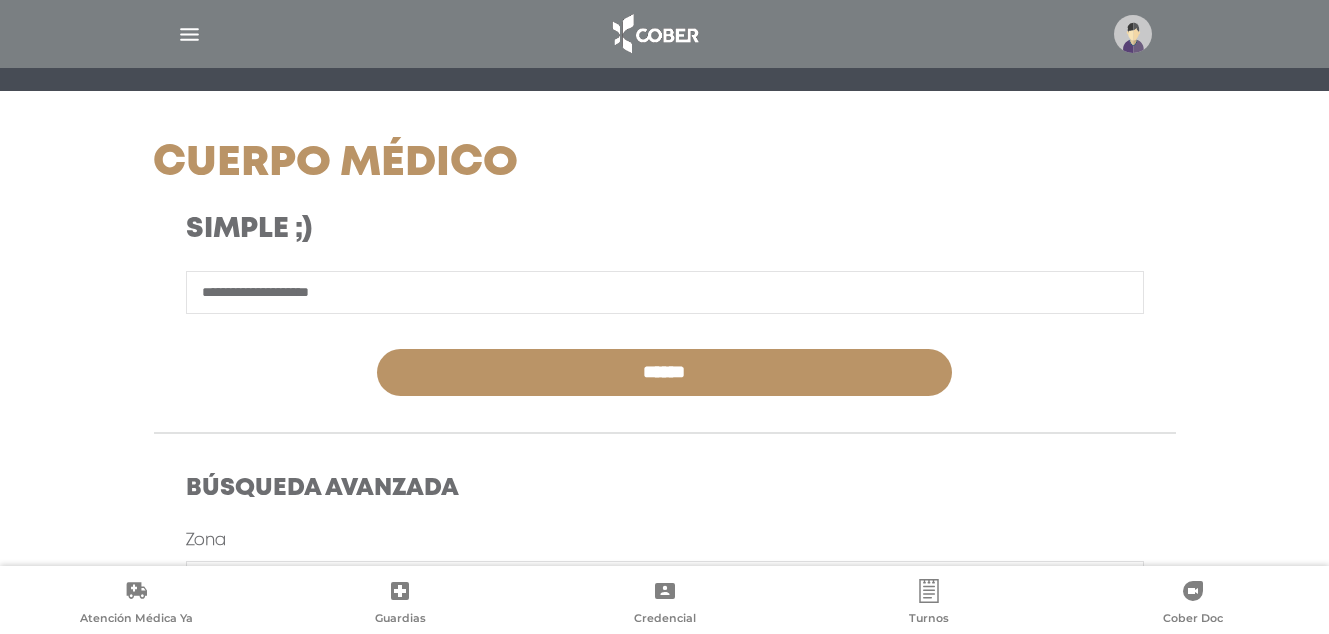 type on "**********" 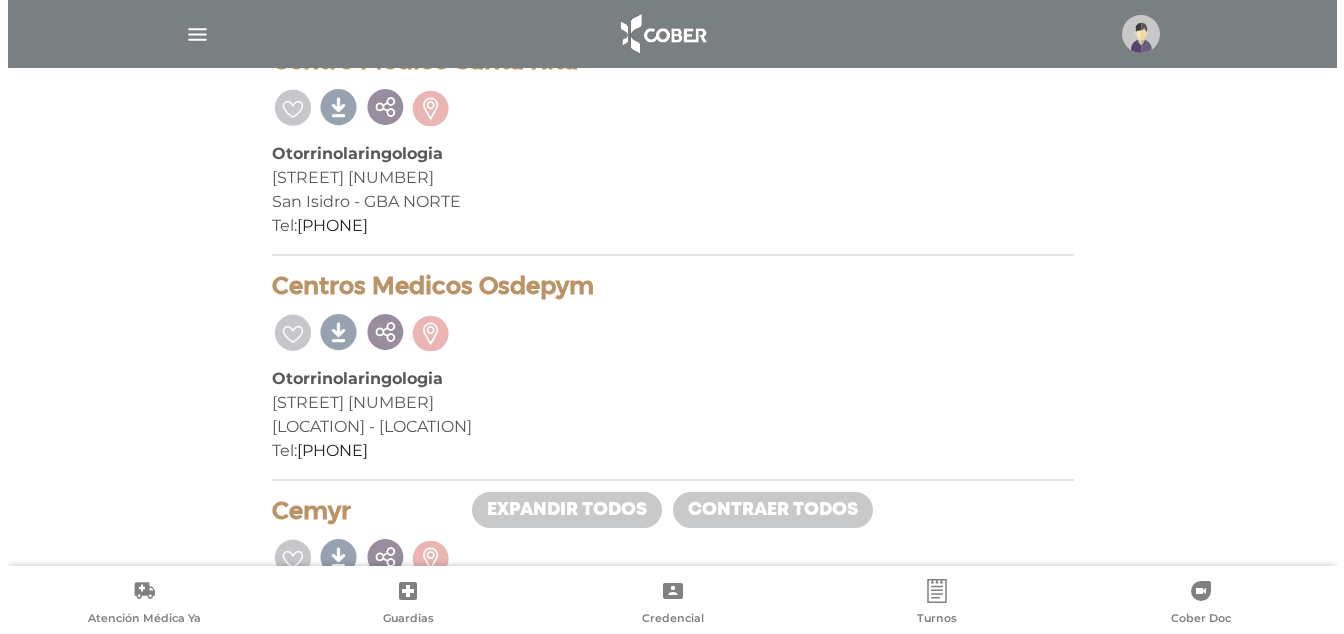 scroll, scrollTop: 13300, scrollLeft: 0, axis: vertical 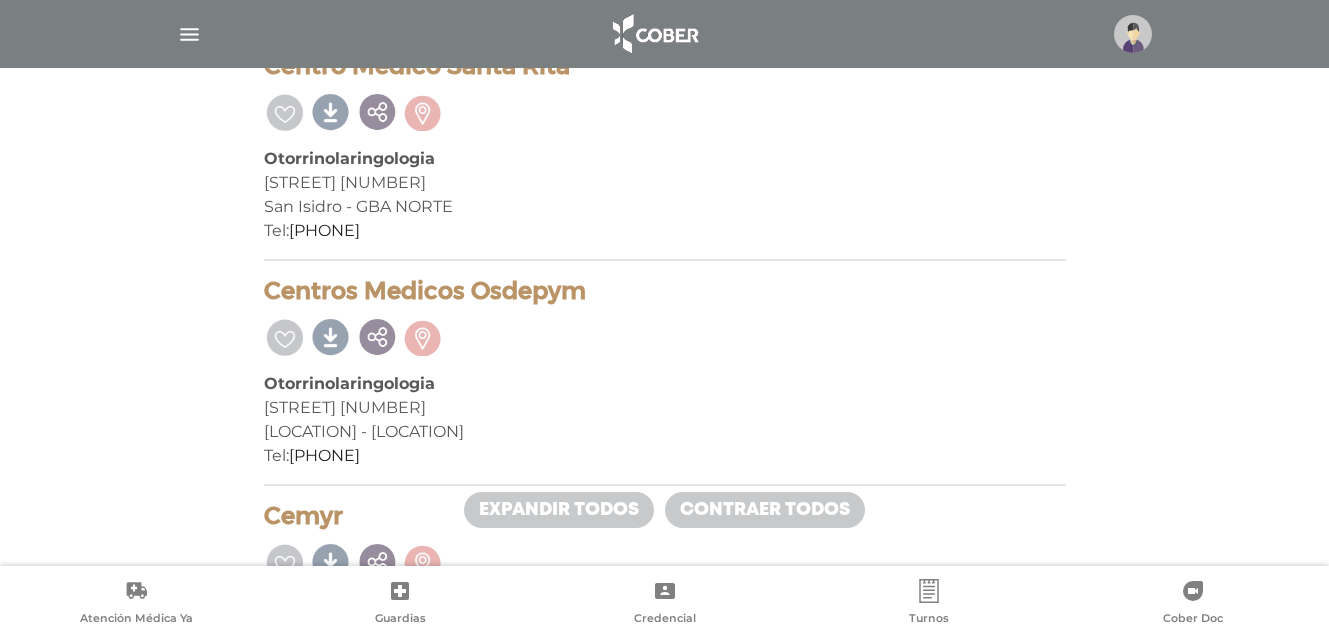 click at bounding box center (189, 34) 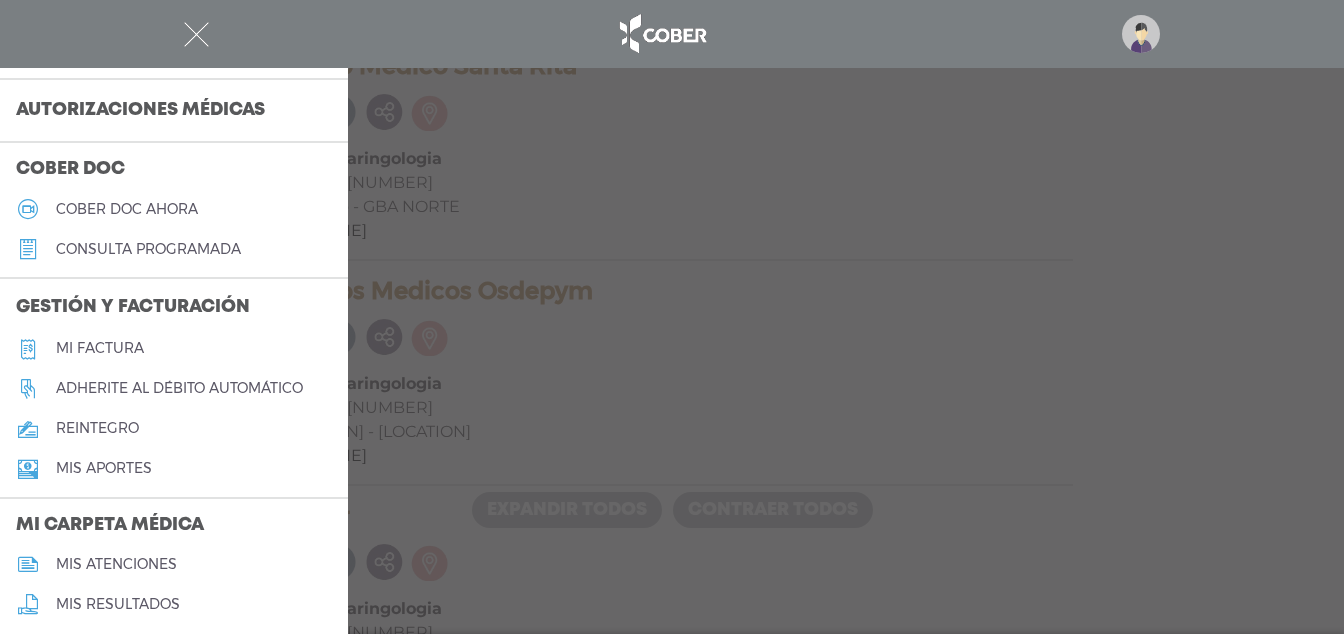 scroll, scrollTop: 409, scrollLeft: 0, axis: vertical 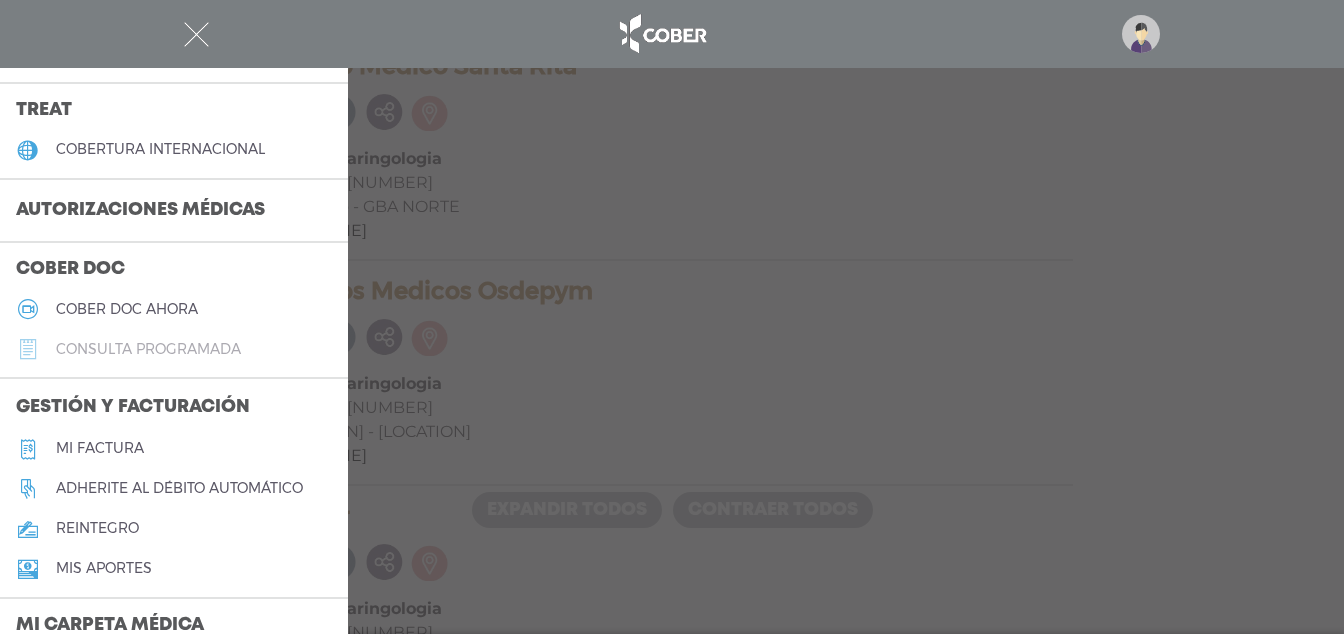 click on "consulta programada" at bounding box center (148, 349) 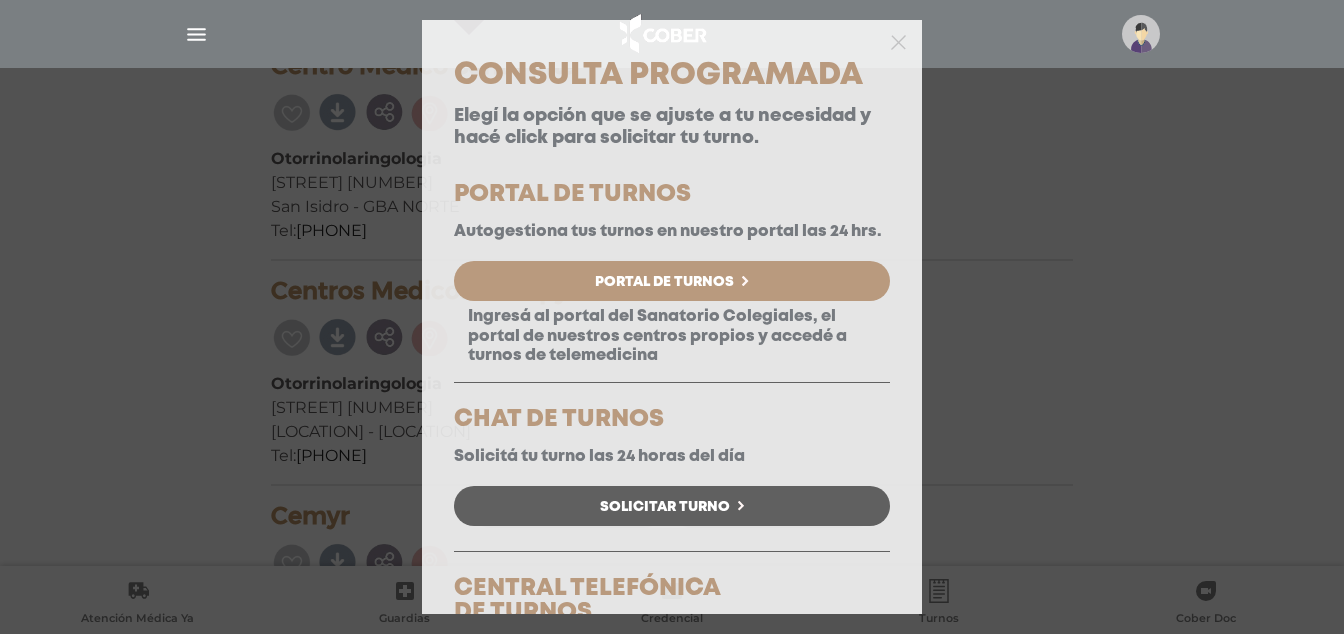 click on "Portal de Turnos" at bounding box center [664, 282] 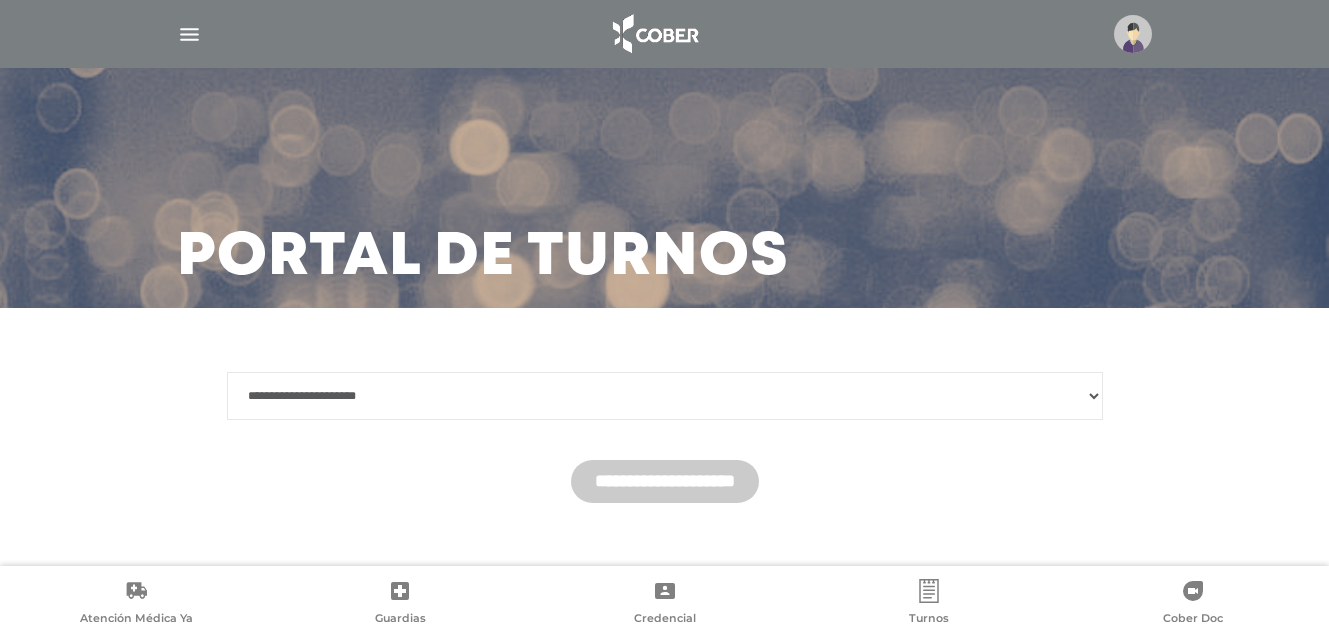 scroll, scrollTop: 0, scrollLeft: 0, axis: both 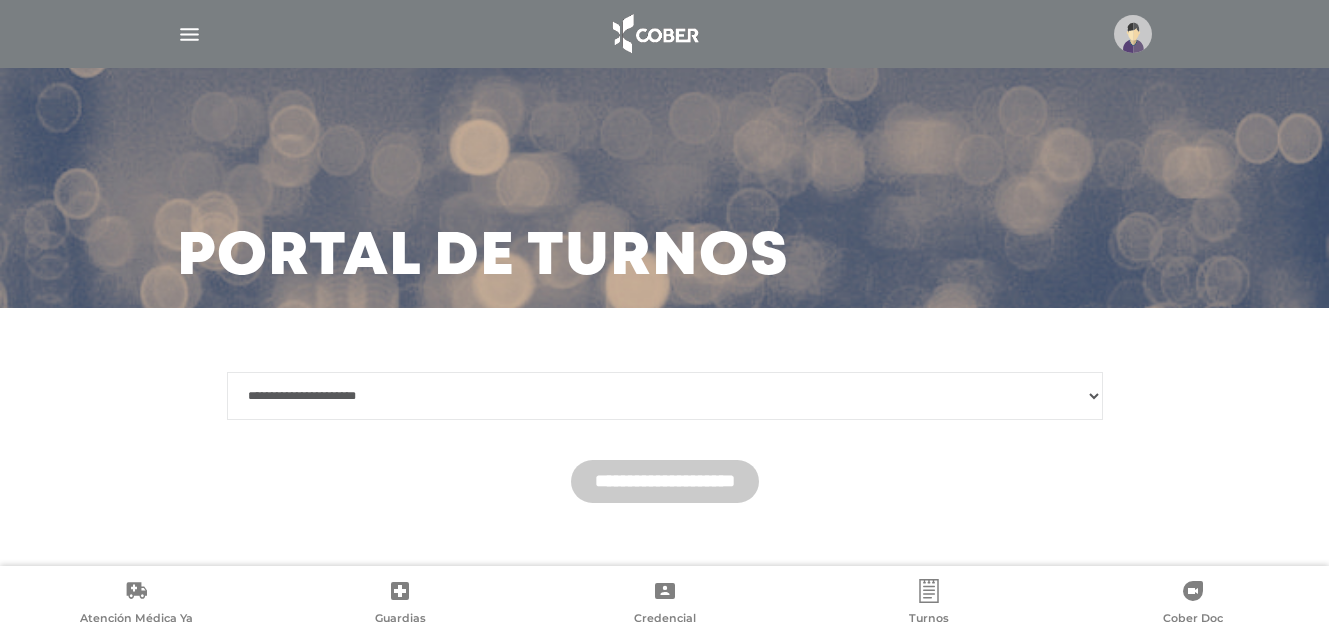 click on "**********" at bounding box center [665, 396] 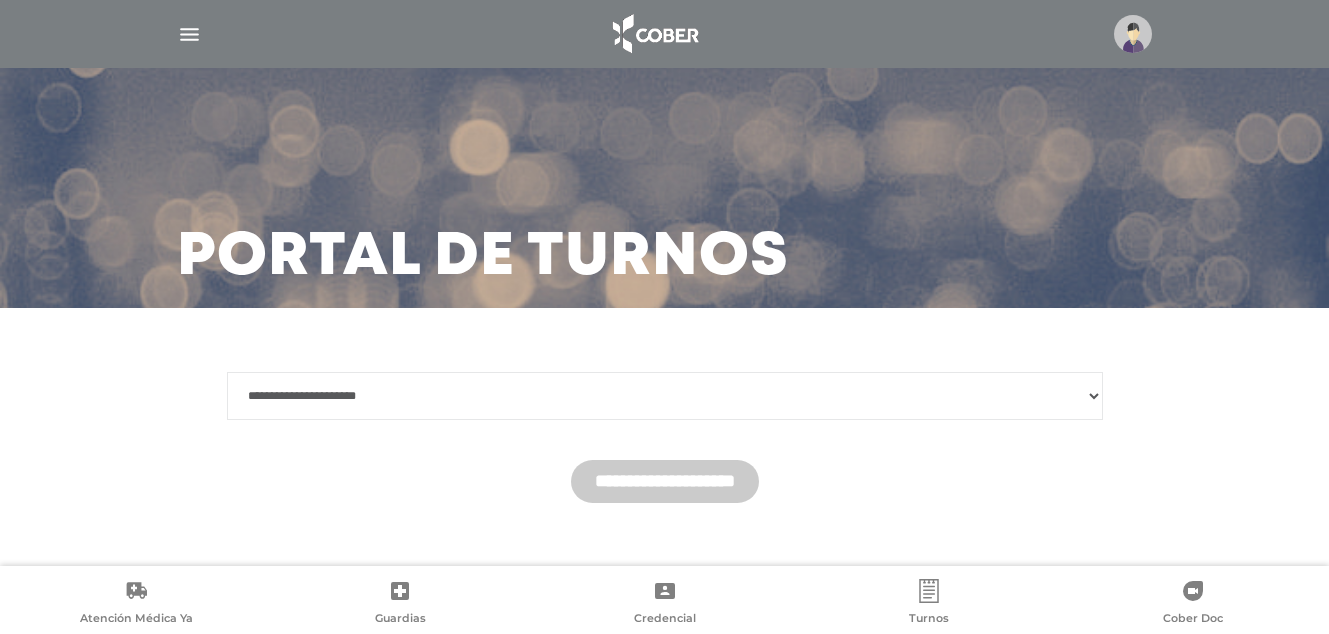 select on "********" 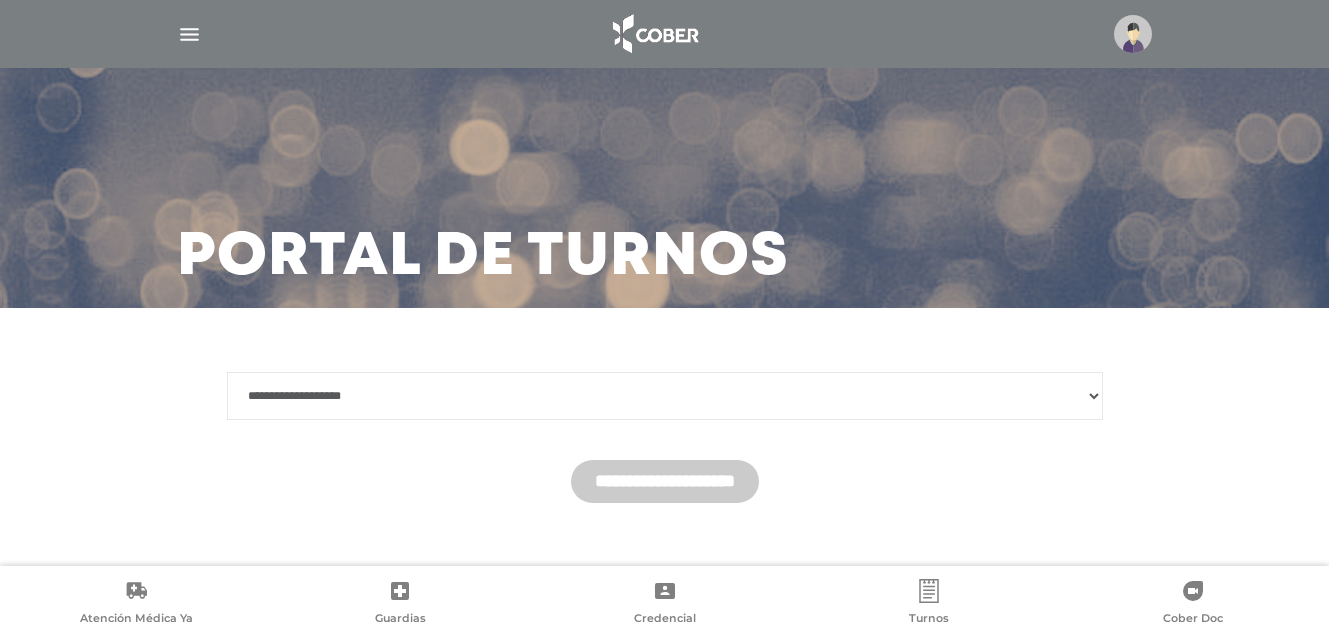 click on "**********" at bounding box center (665, 396) 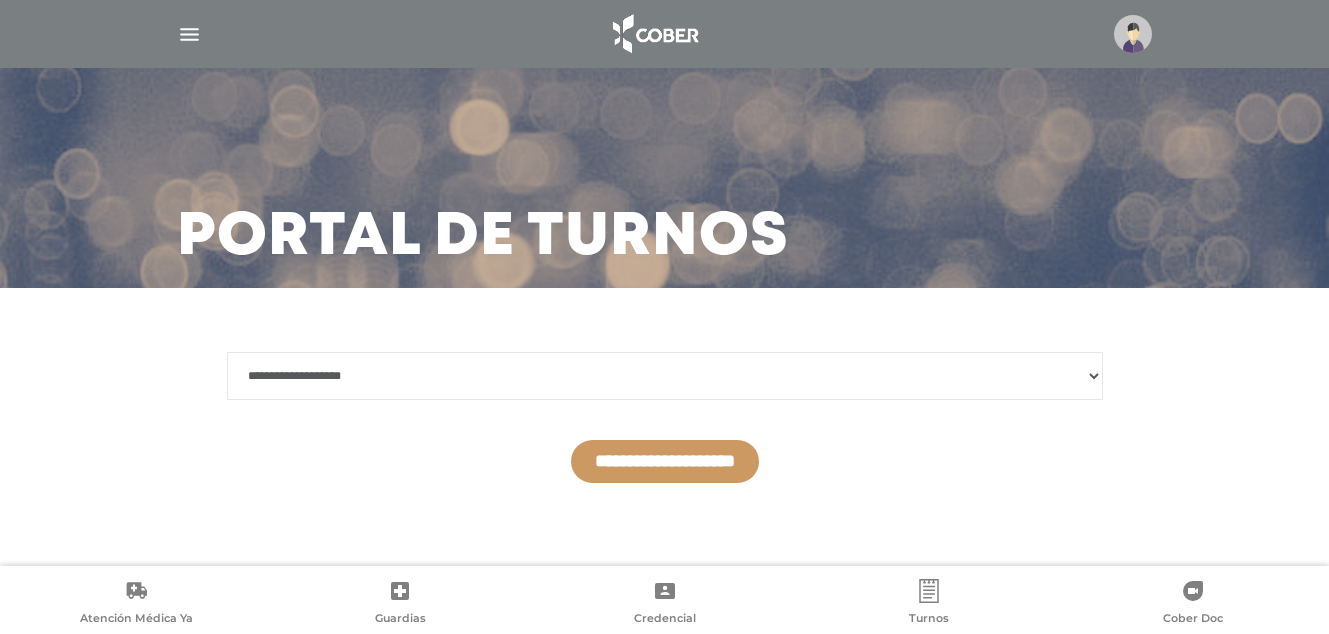 scroll, scrollTop: 25, scrollLeft: 0, axis: vertical 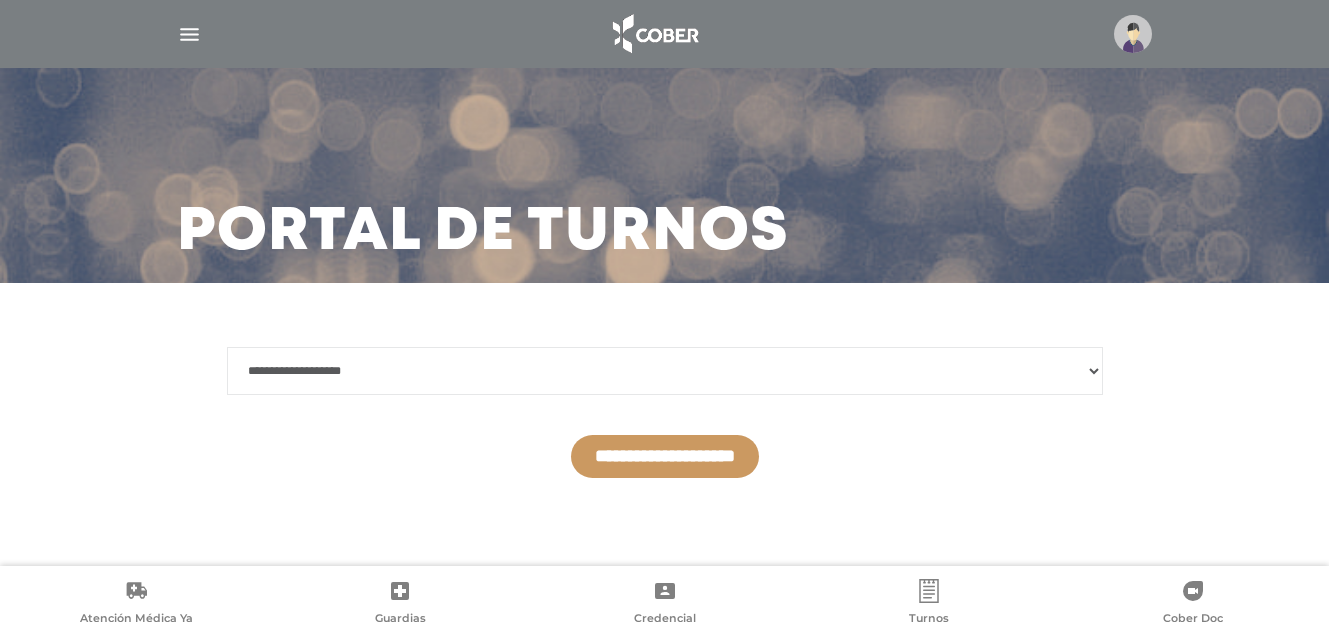 click on "**********" at bounding box center [665, 412] 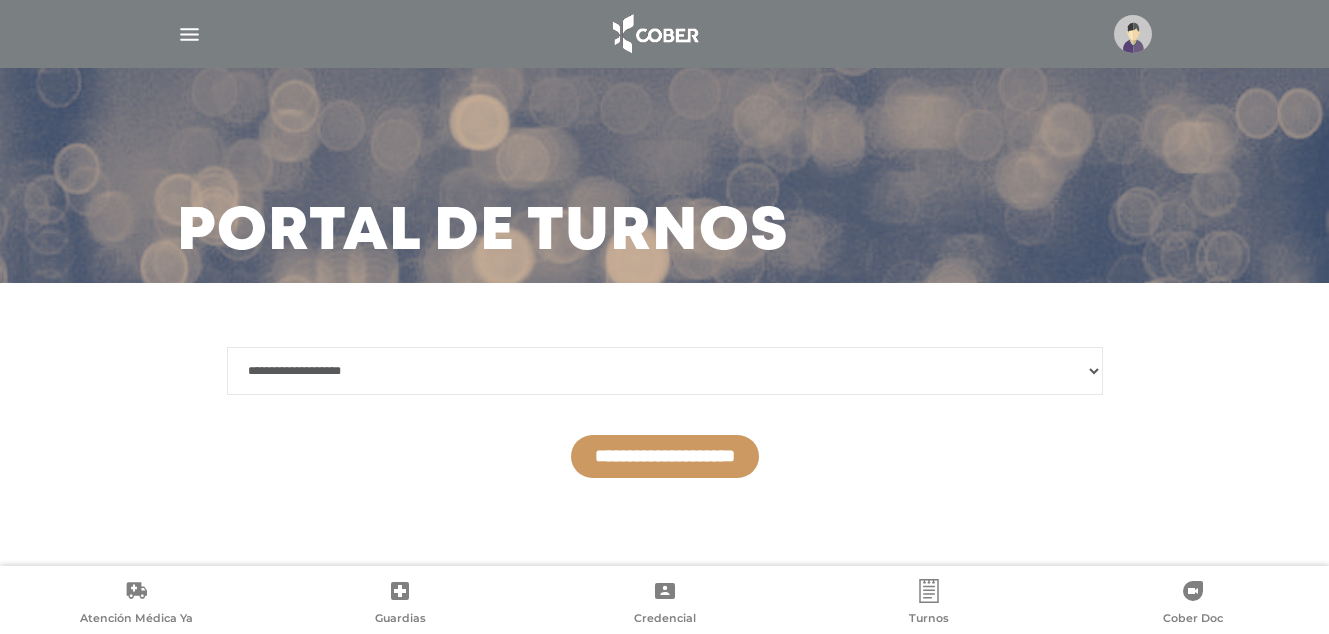 click on "**********" at bounding box center [665, 456] 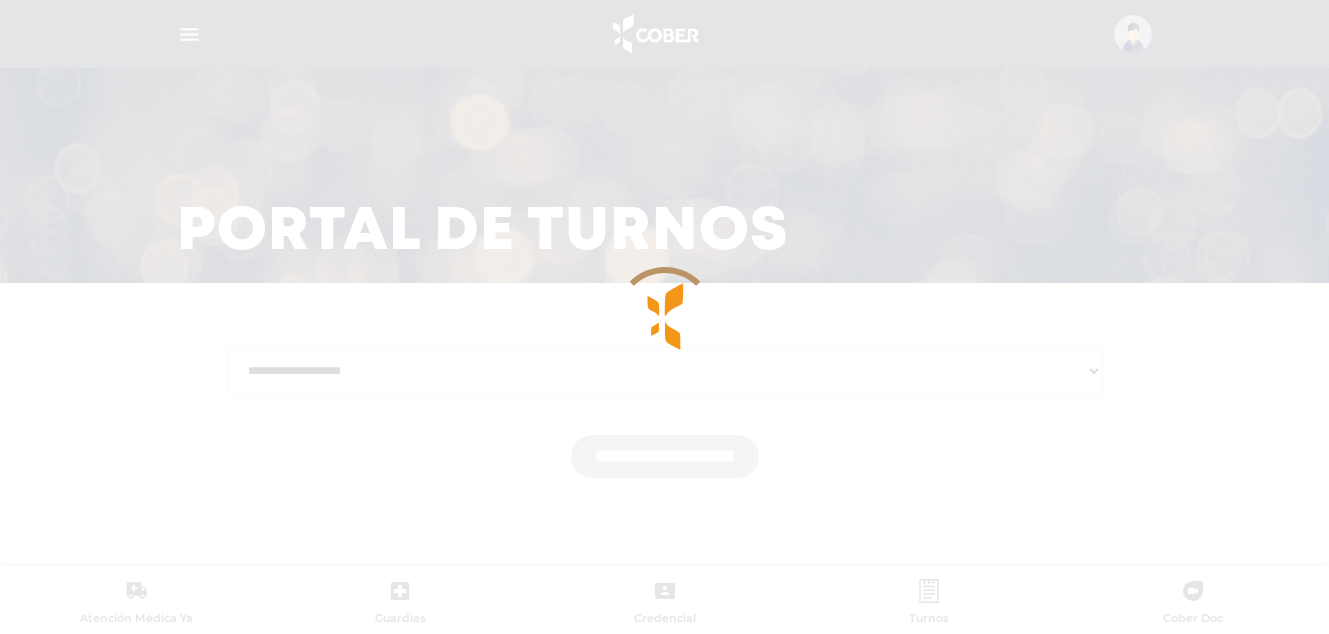 click at bounding box center [664, 317] 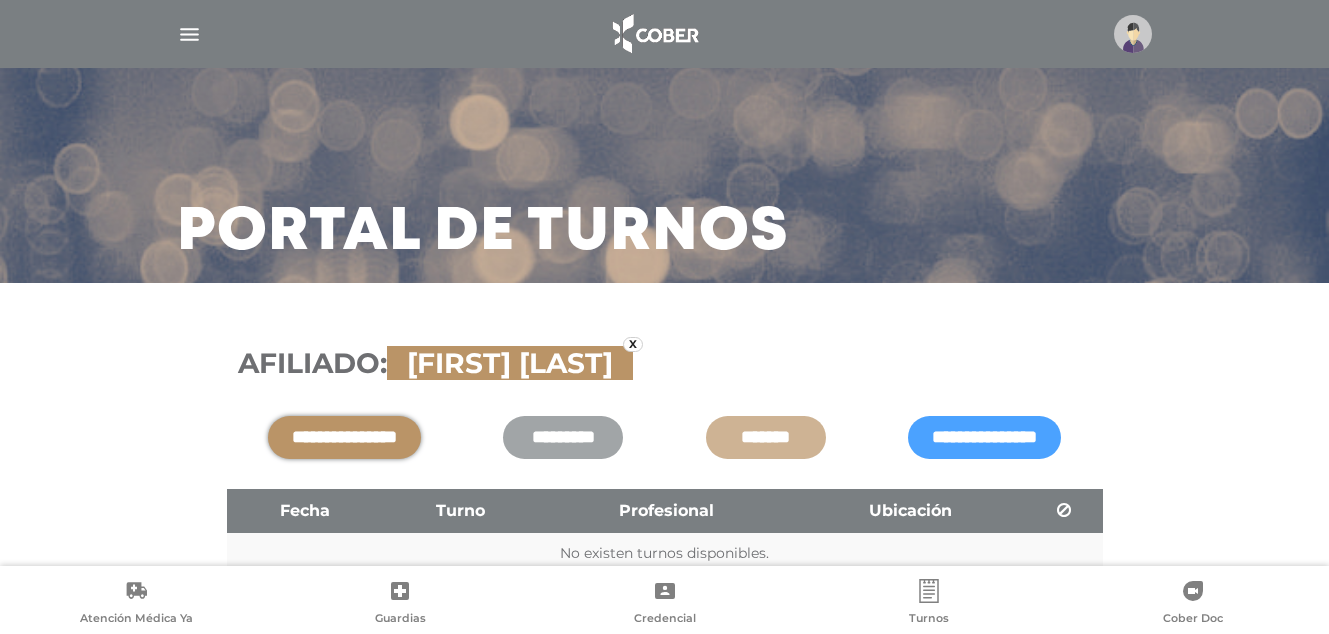 scroll, scrollTop: 122, scrollLeft: 0, axis: vertical 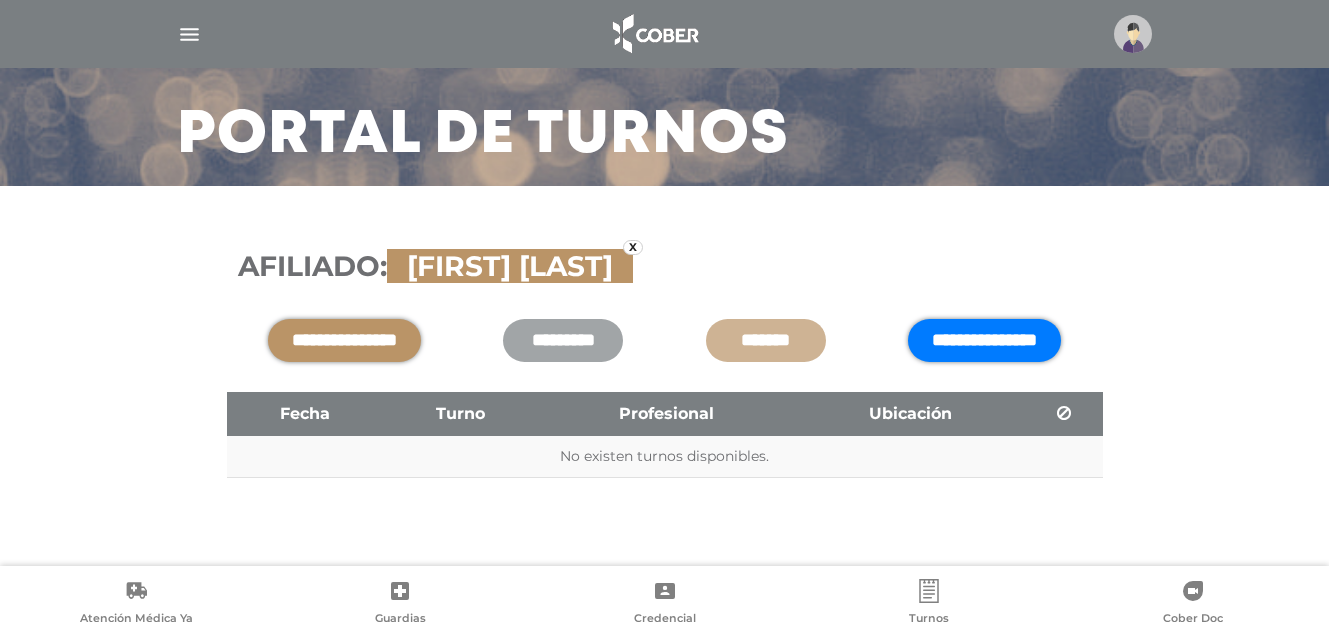 click on "**********" at bounding box center [984, 340] 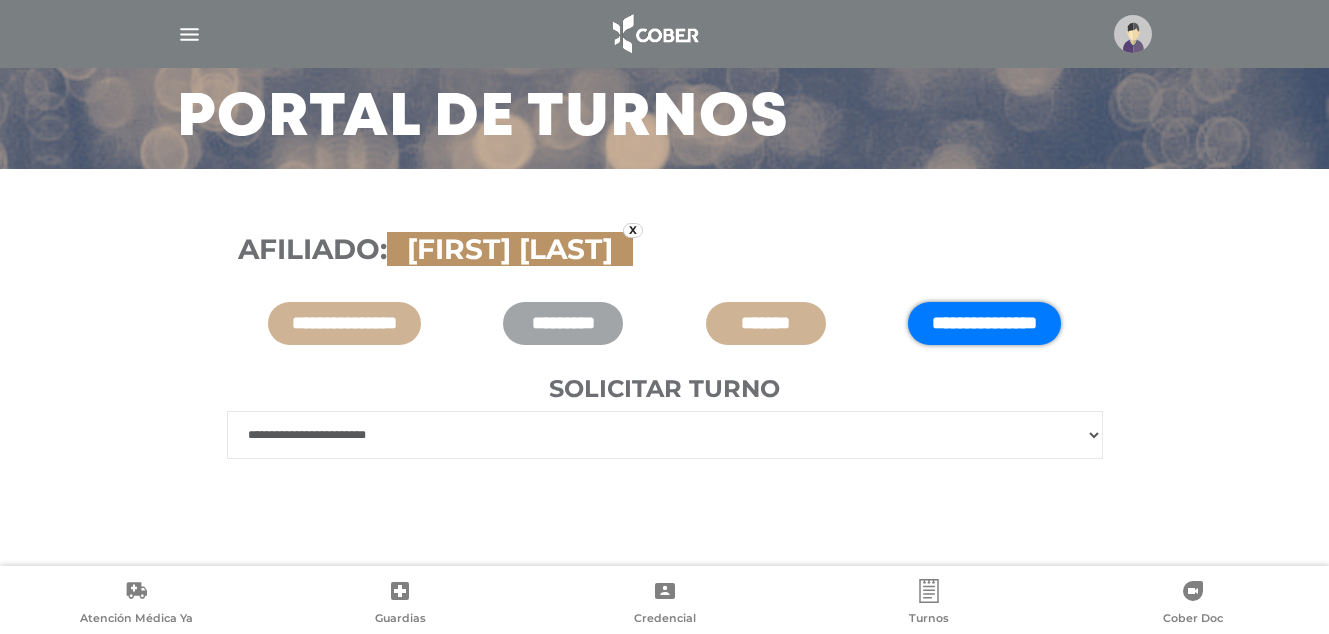 scroll, scrollTop: 144, scrollLeft: 0, axis: vertical 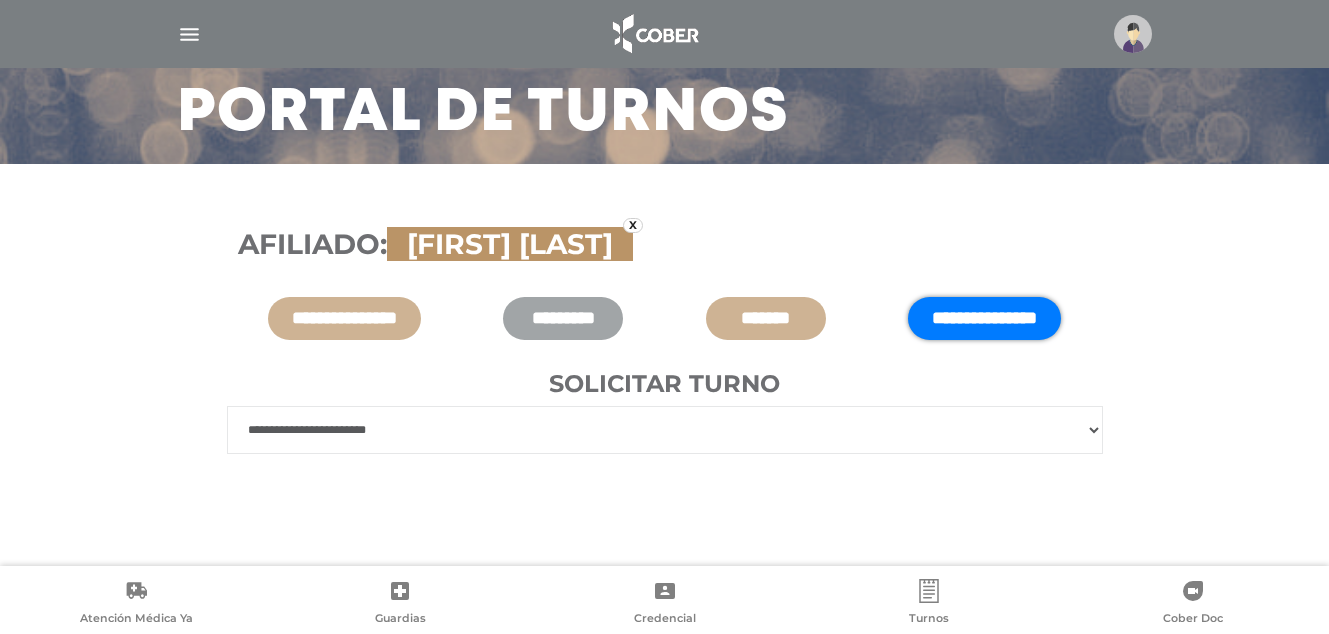 click on "**********" at bounding box center [665, 430] 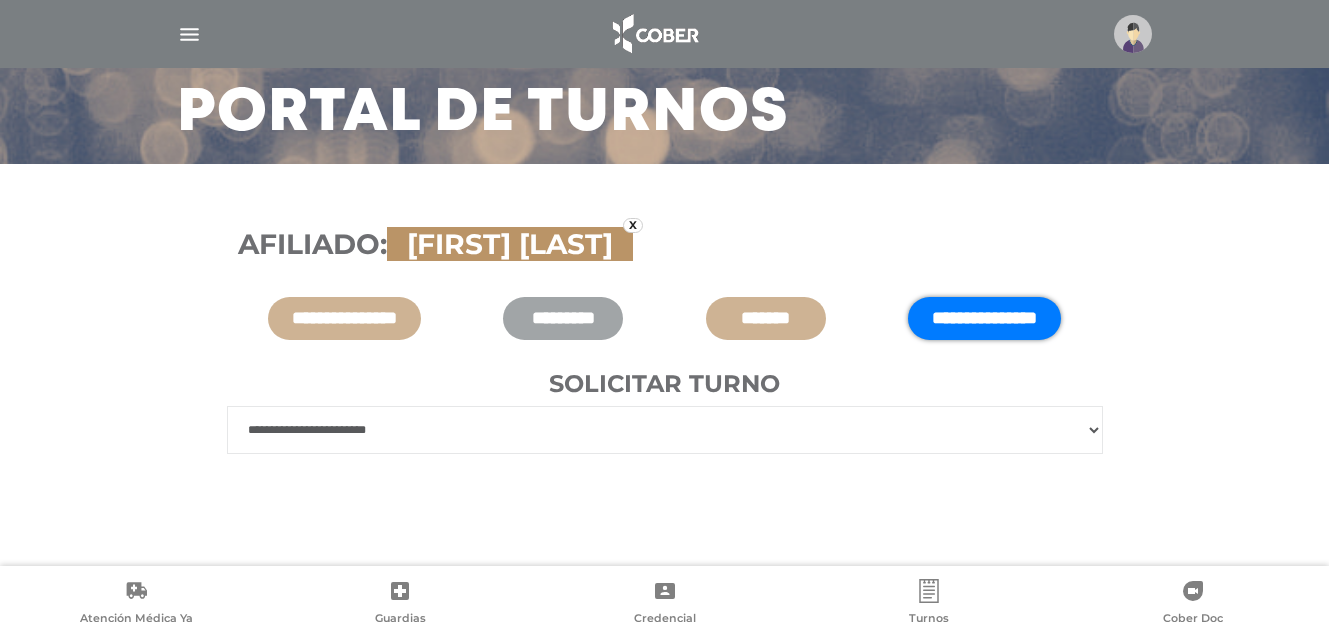 select on "******" 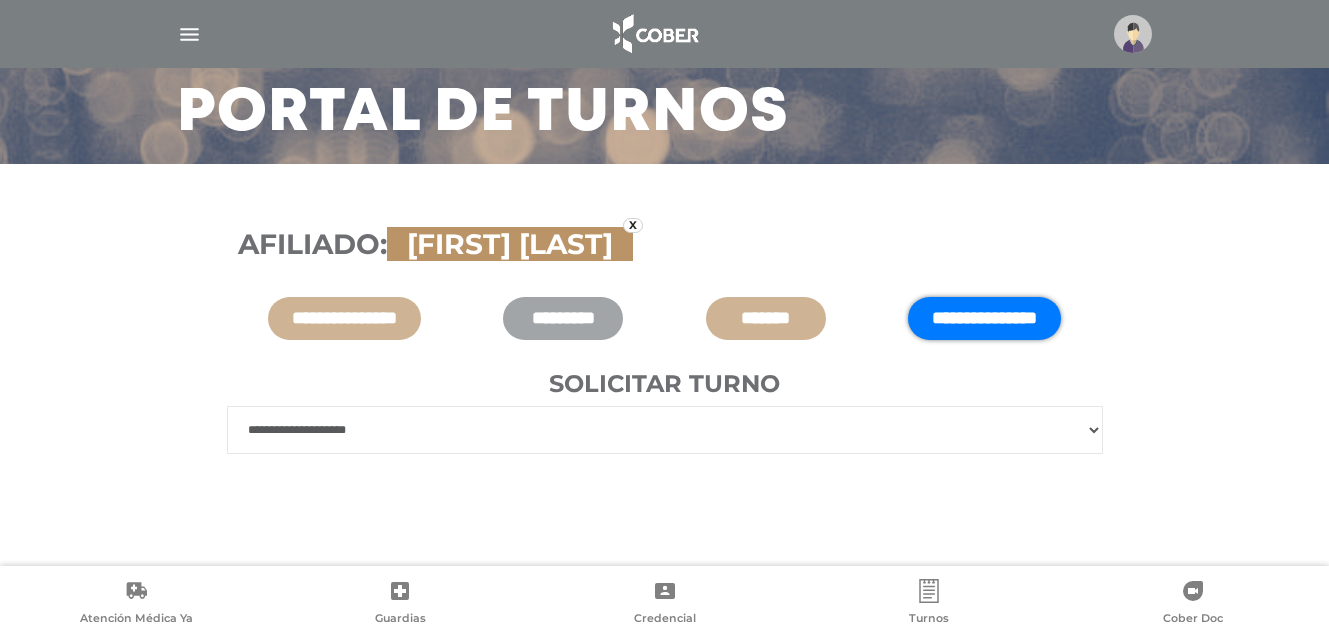 click on "**********" at bounding box center (665, 430) 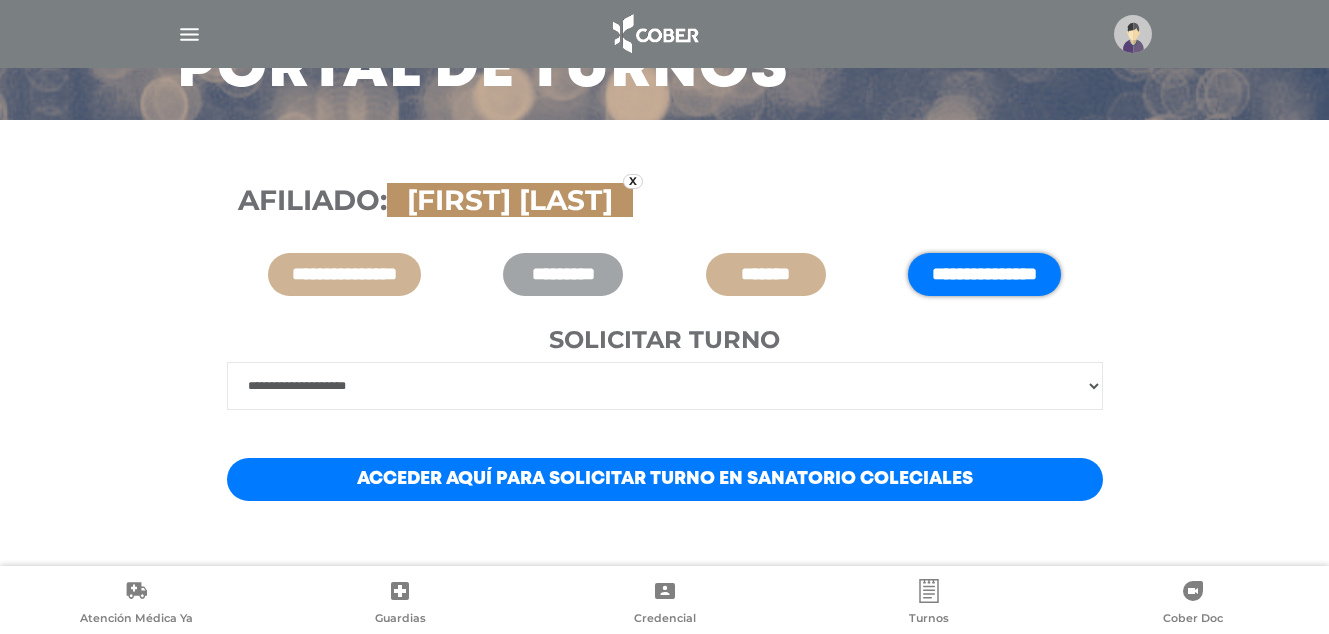 scroll, scrollTop: 211, scrollLeft: 0, axis: vertical 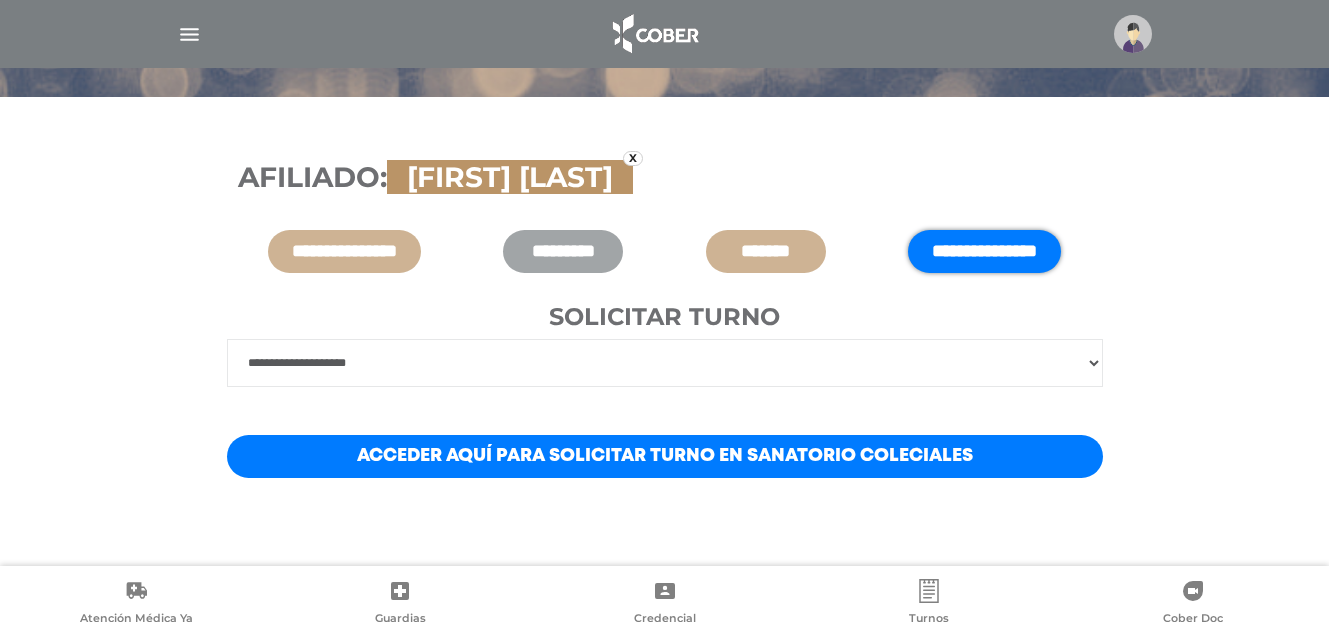 click on "Acceder aquí para solicitar turno en Sanatorio Coleciales" at bounding box center [665, 456] 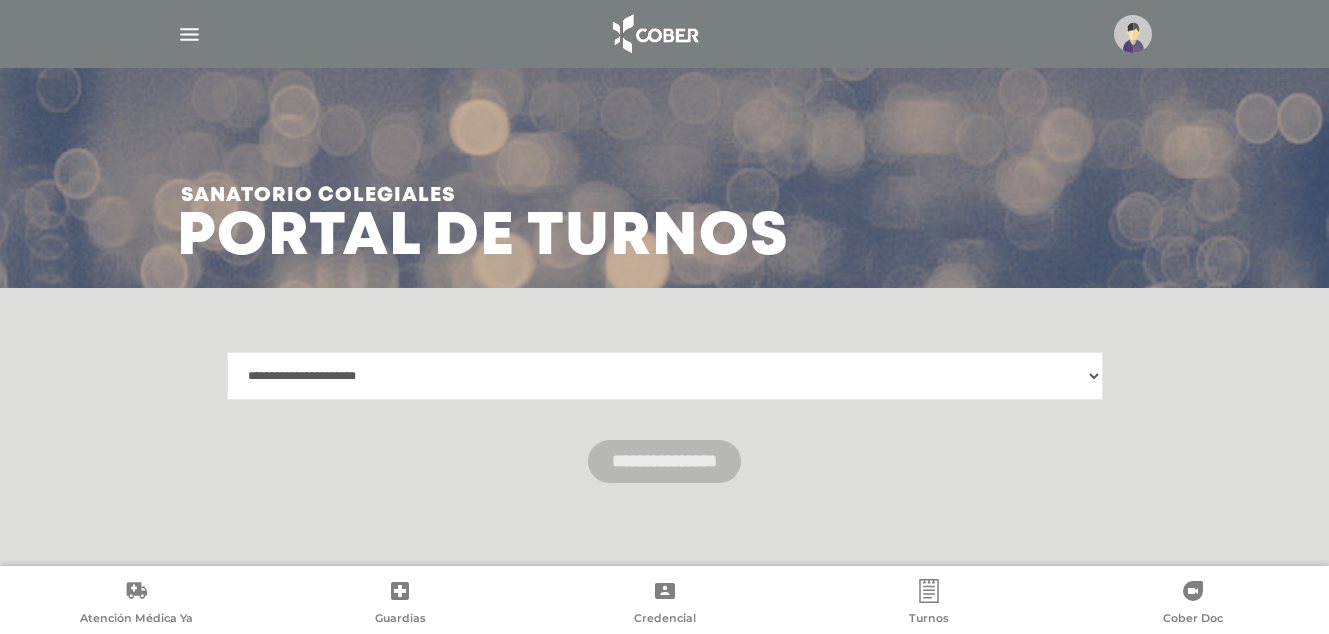 scroll, scrollTop: 25, scrollLeft: 0, axis: vertical 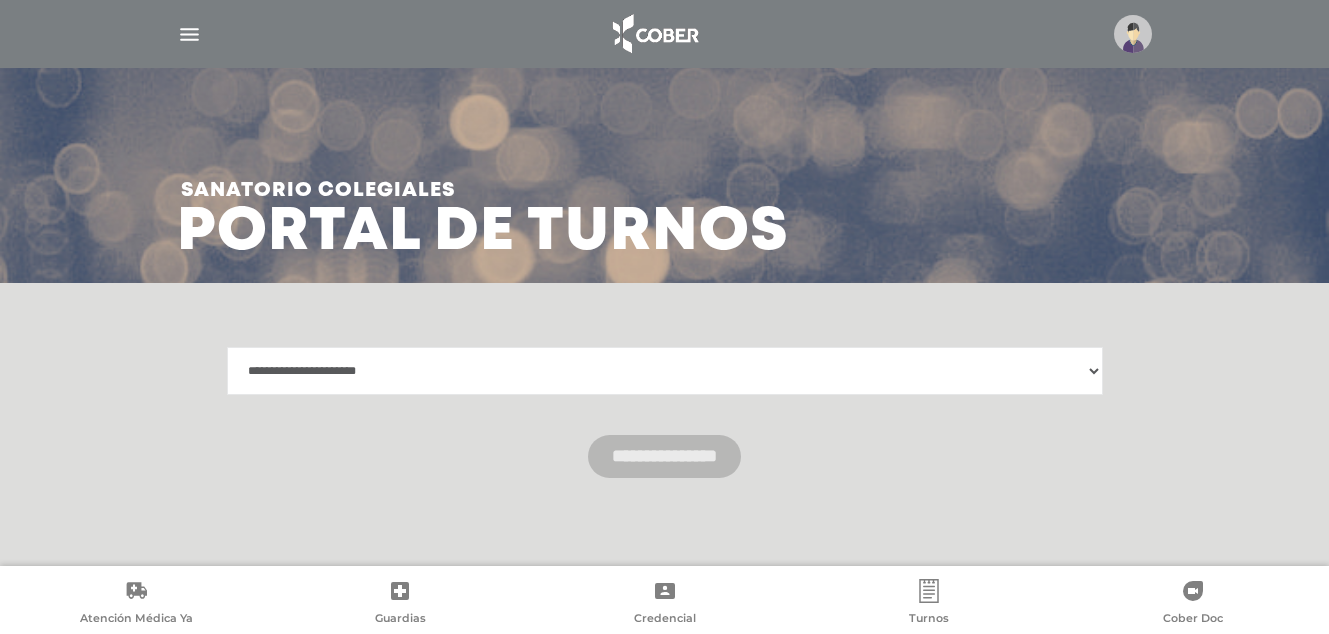 click on "**********" at bounding box center [665, 371] 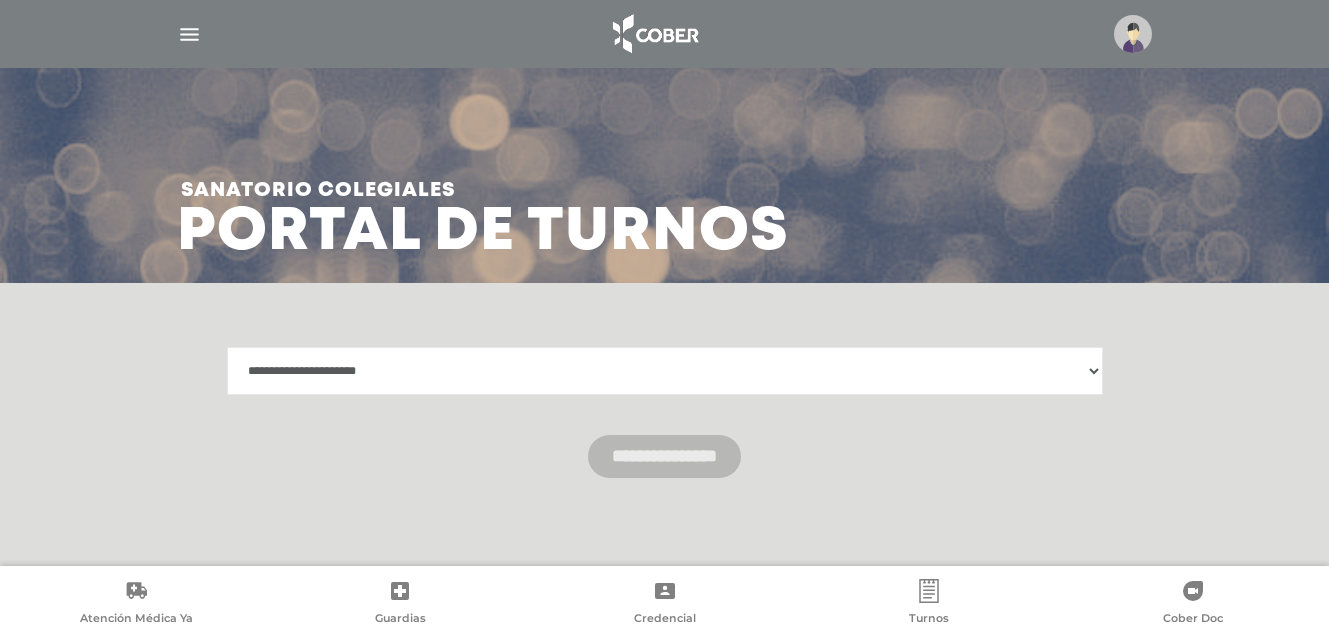 select on "**********" 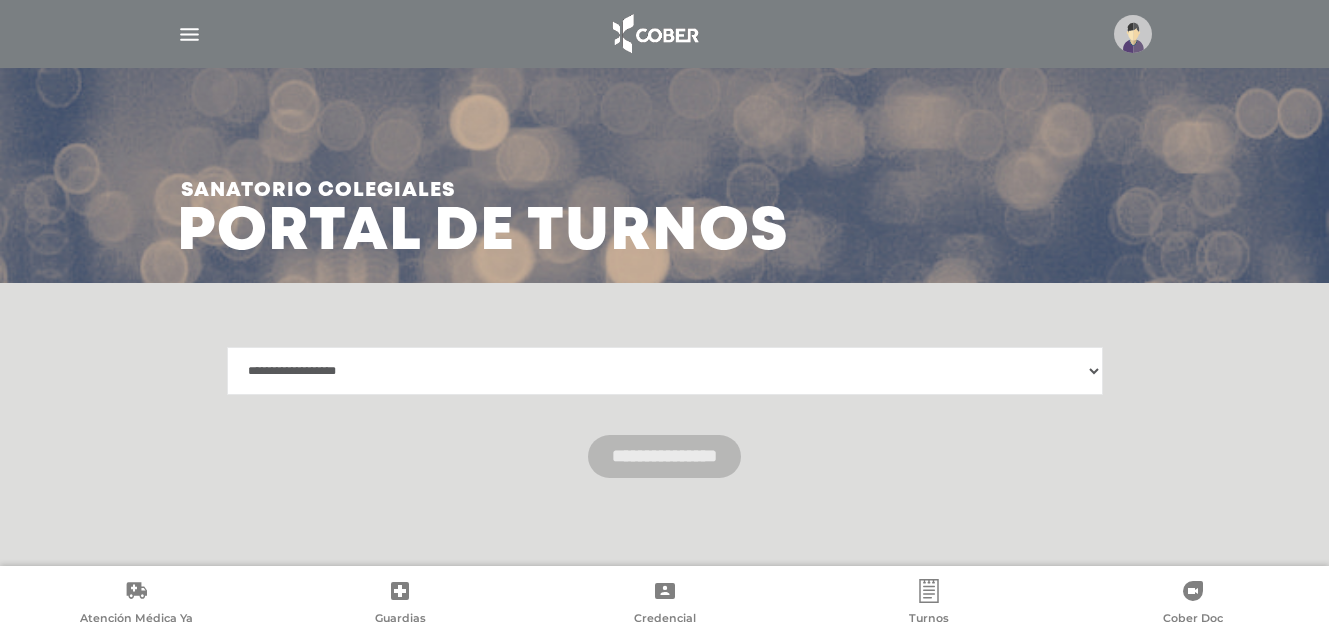 click on "**********" at bounding box center (665, 371) 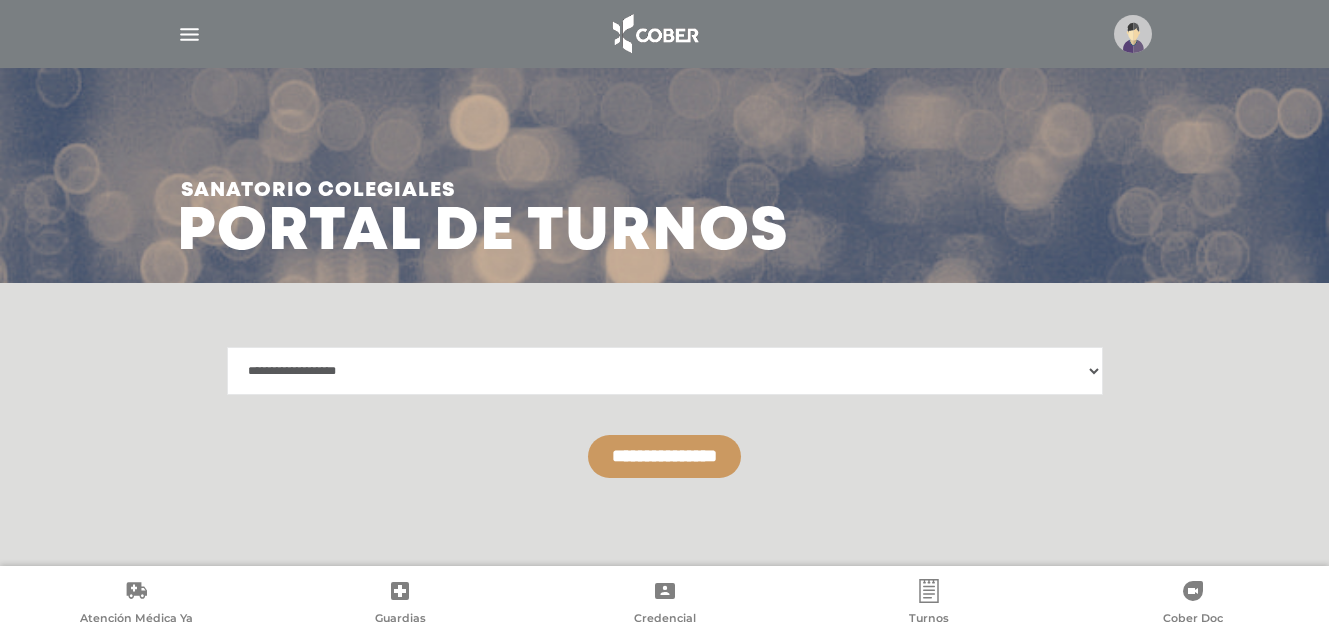 click on "**********" at bounding box center (664, 456) 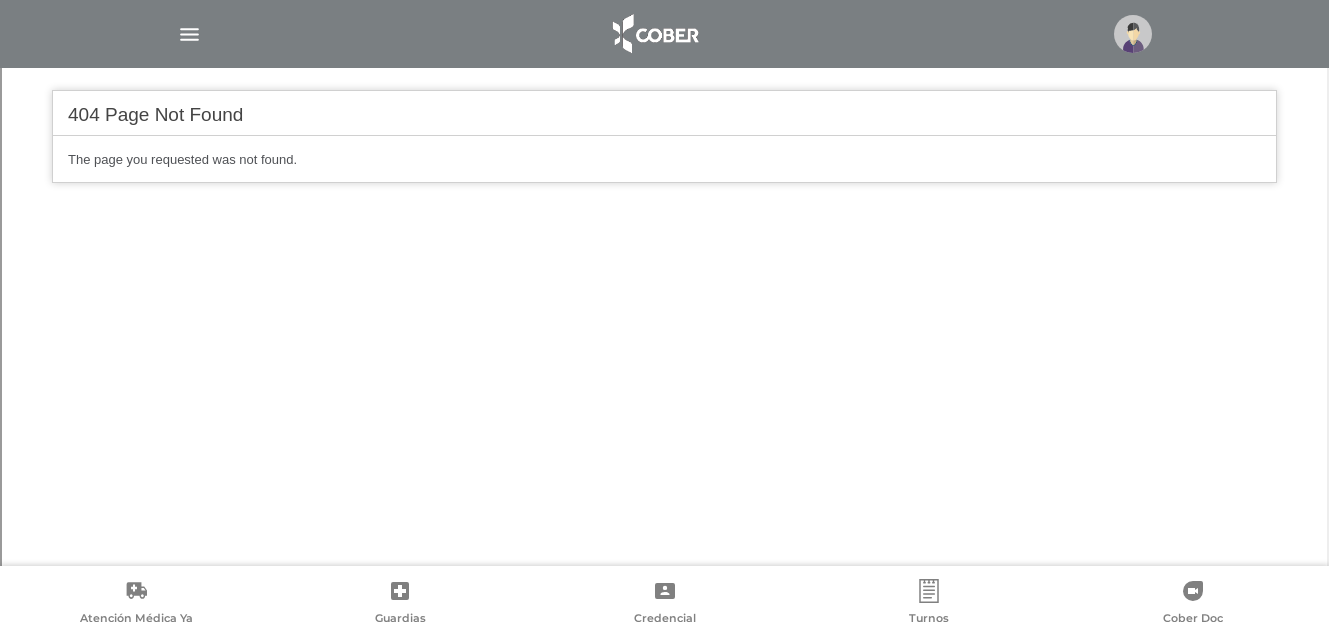 scroll, scrollTop: 541, scrollLeft: 0, axis: vertical 